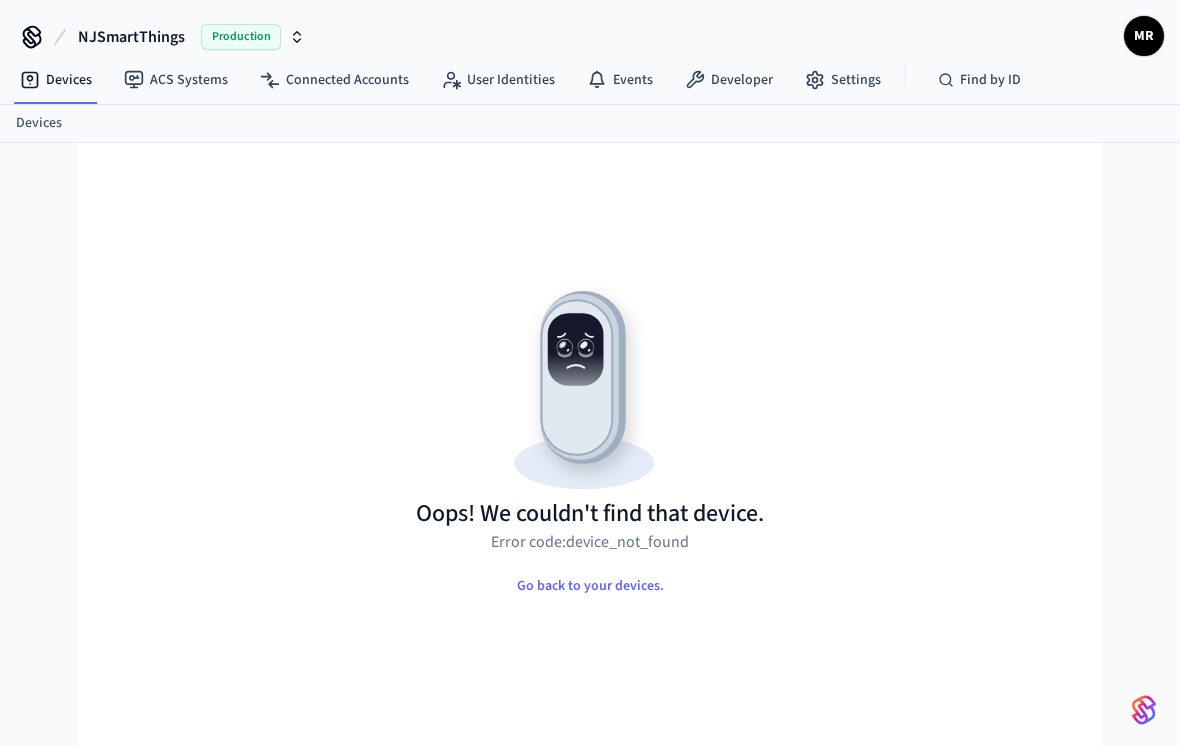 scroll, scrollTop: 0, scrollLeft: 0, axis: both 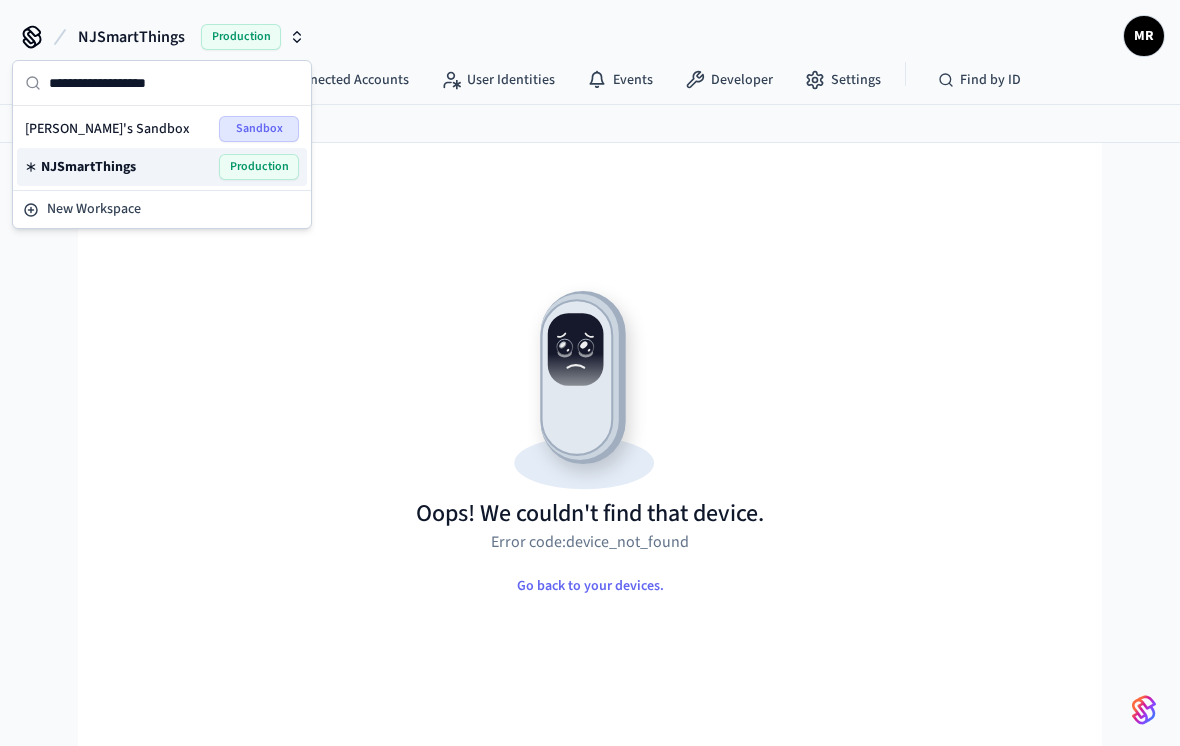 click on "NJSmartThings" at bounding box center (88, 167) 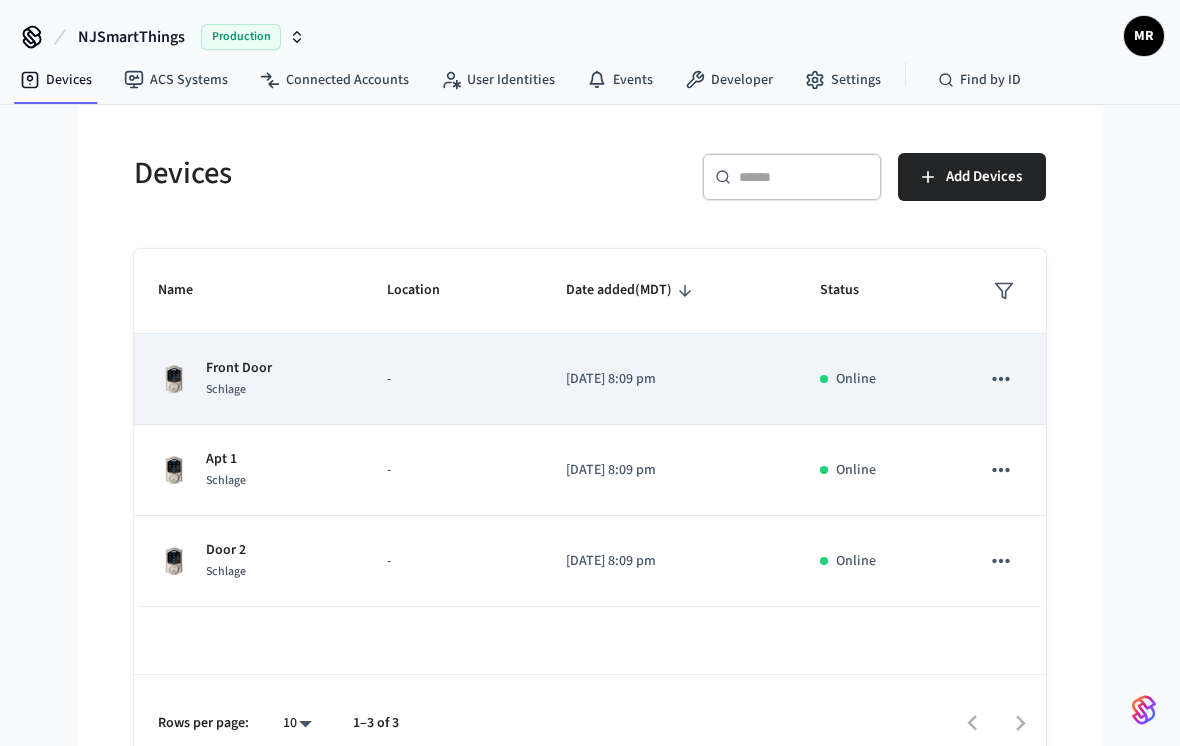 click on "Schlage" at bounding box center (226, 389) 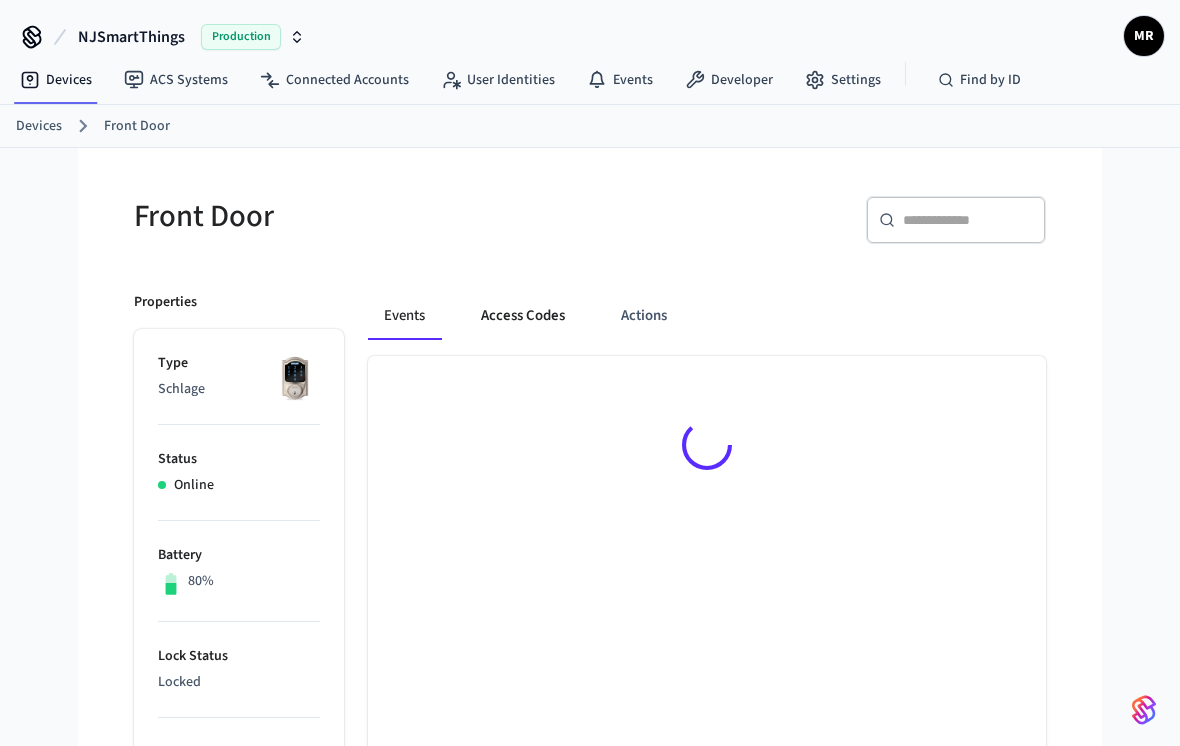 click on "Access Codes" at bounding box center (523, 316) 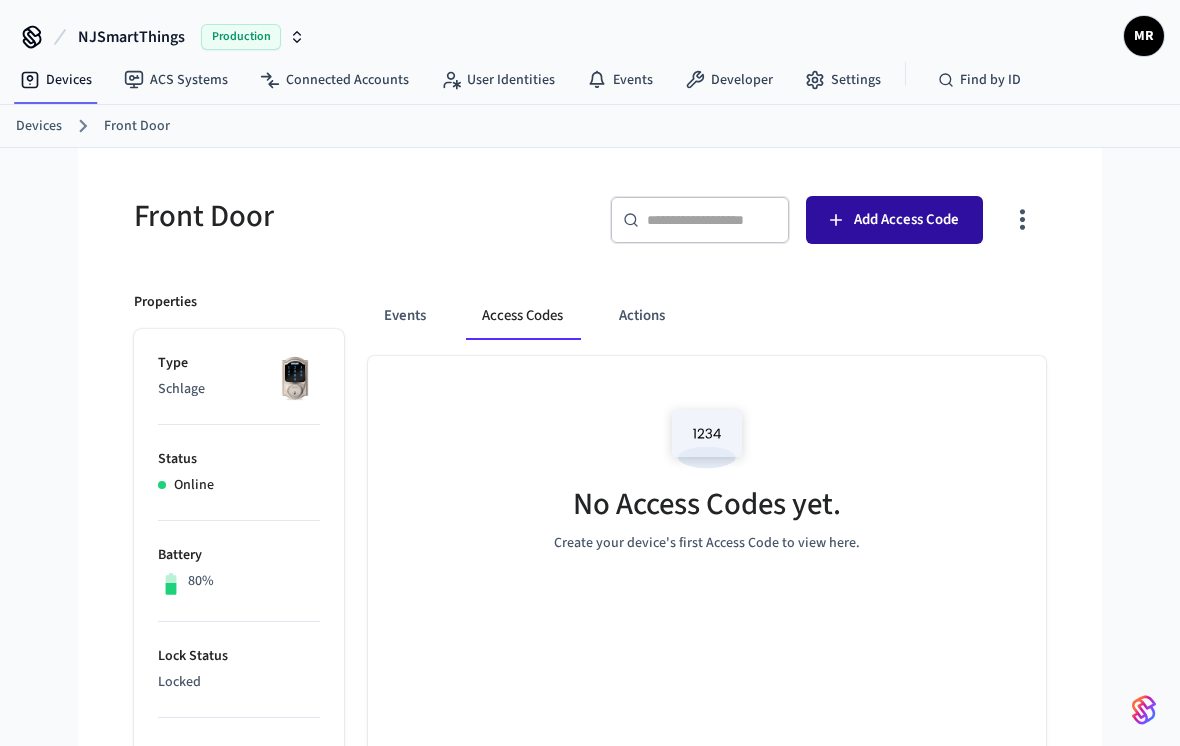 click on "Add Access Code" at bounding box center (906, 220) 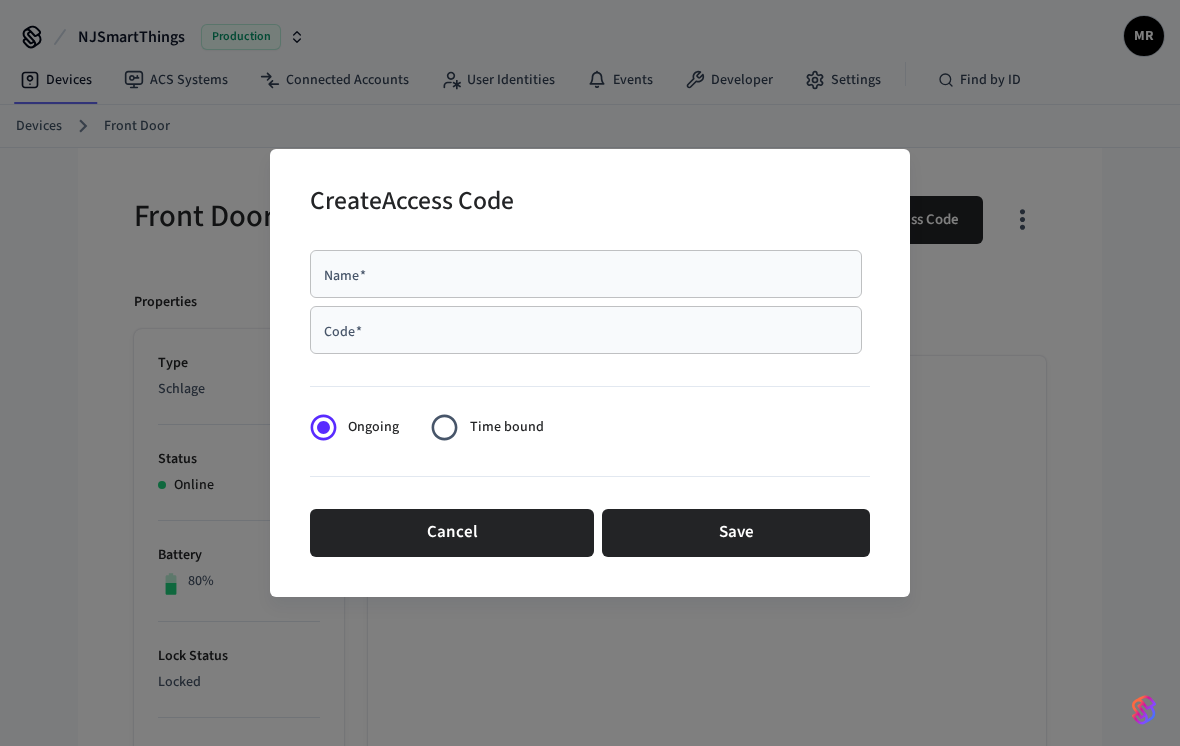click on "Name   * Name   *" at bounding box center [586, 274] 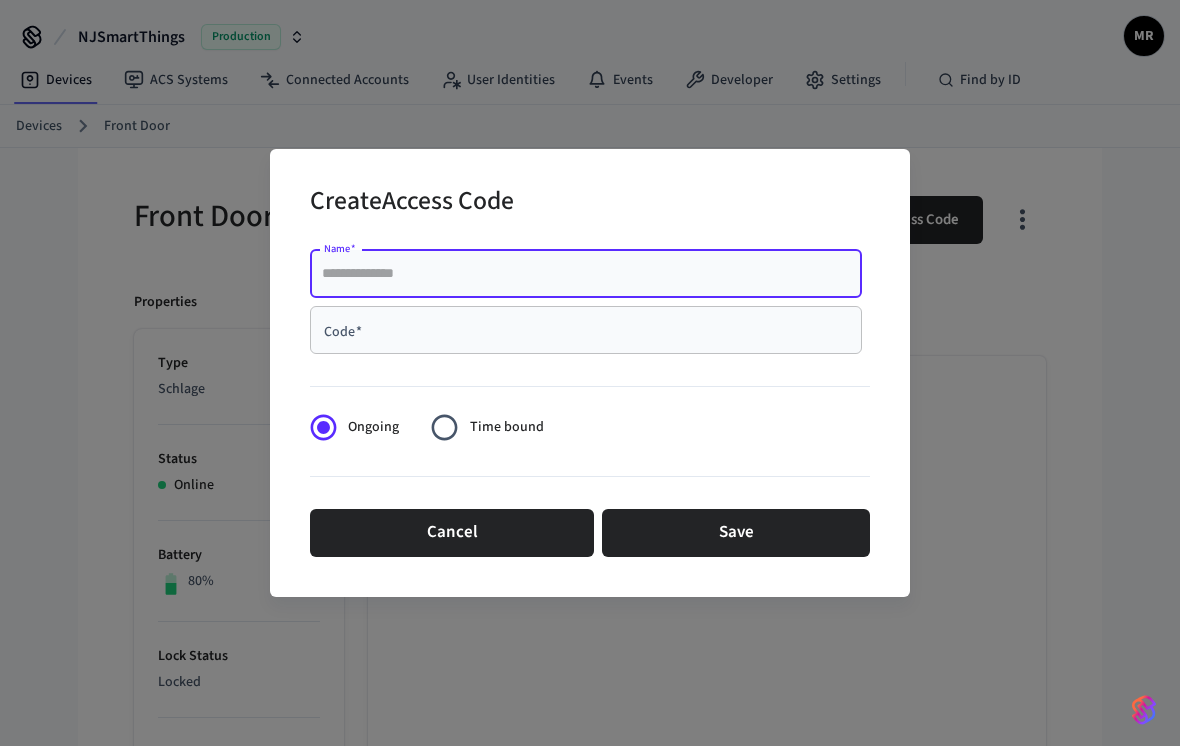 click on "Code   * Code   *" at bounding box center (586, 330) 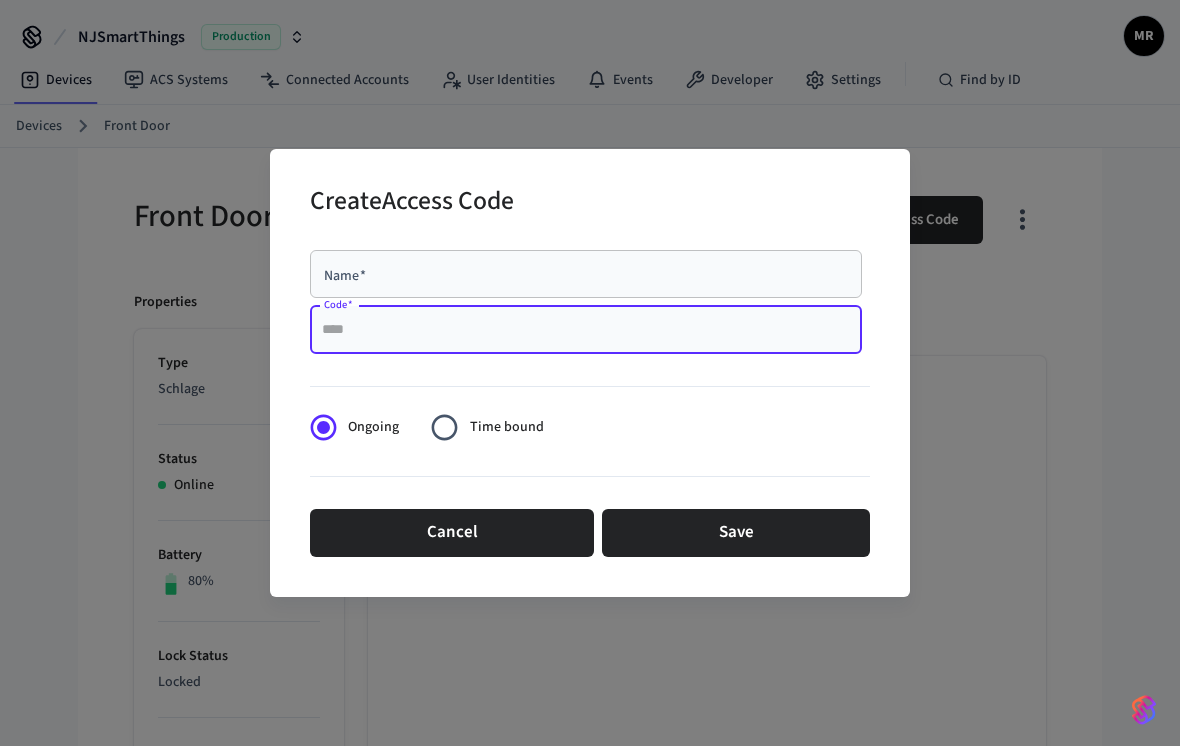 click on "Code   *" at bounding box center (586, 330) 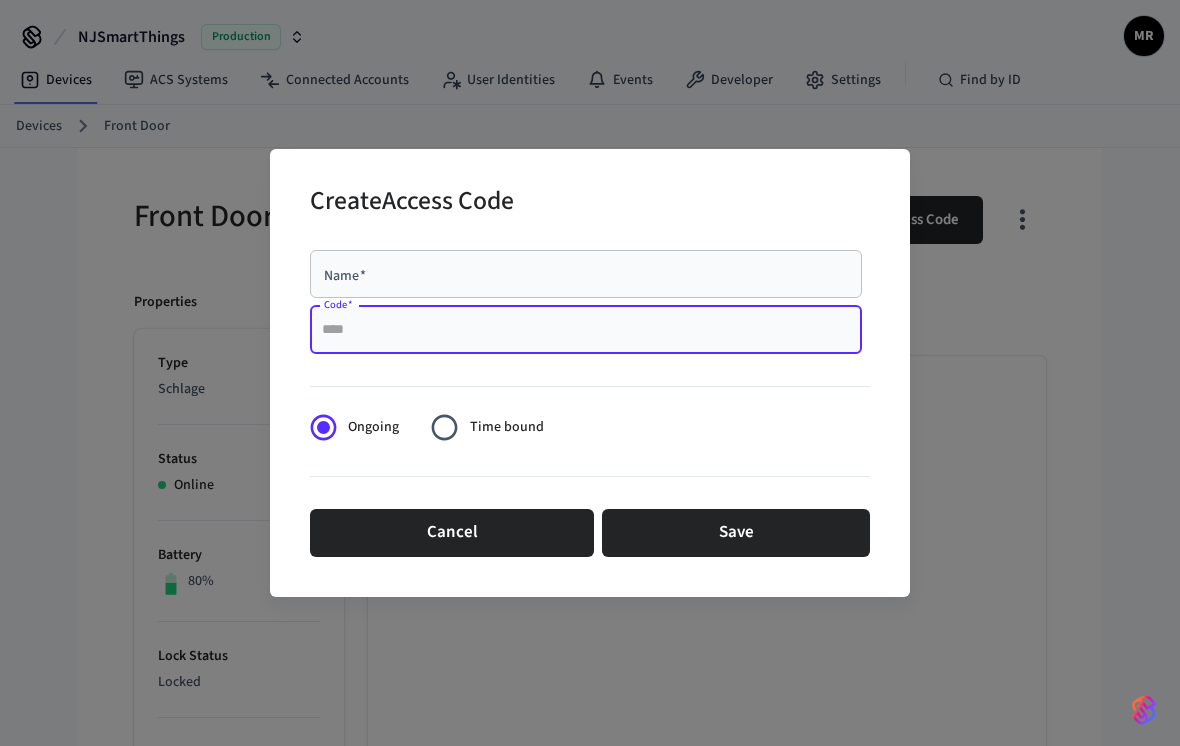 paste on "****" 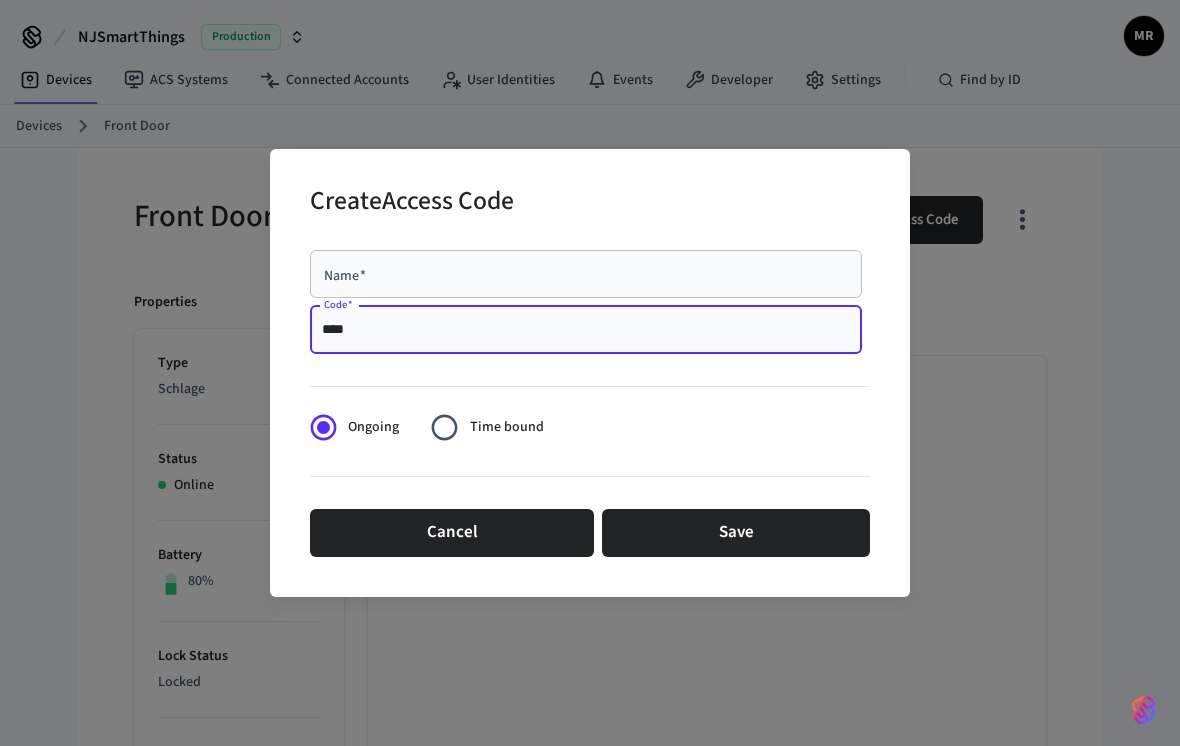 type on "****" 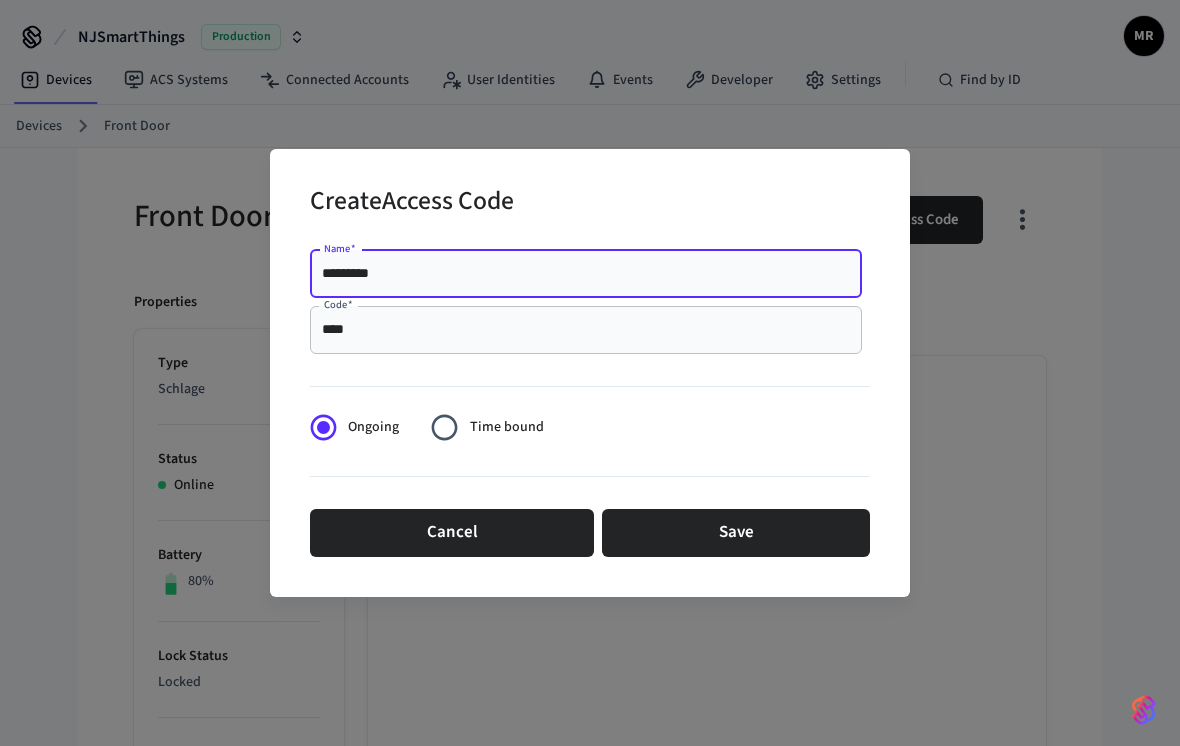type on "*********" 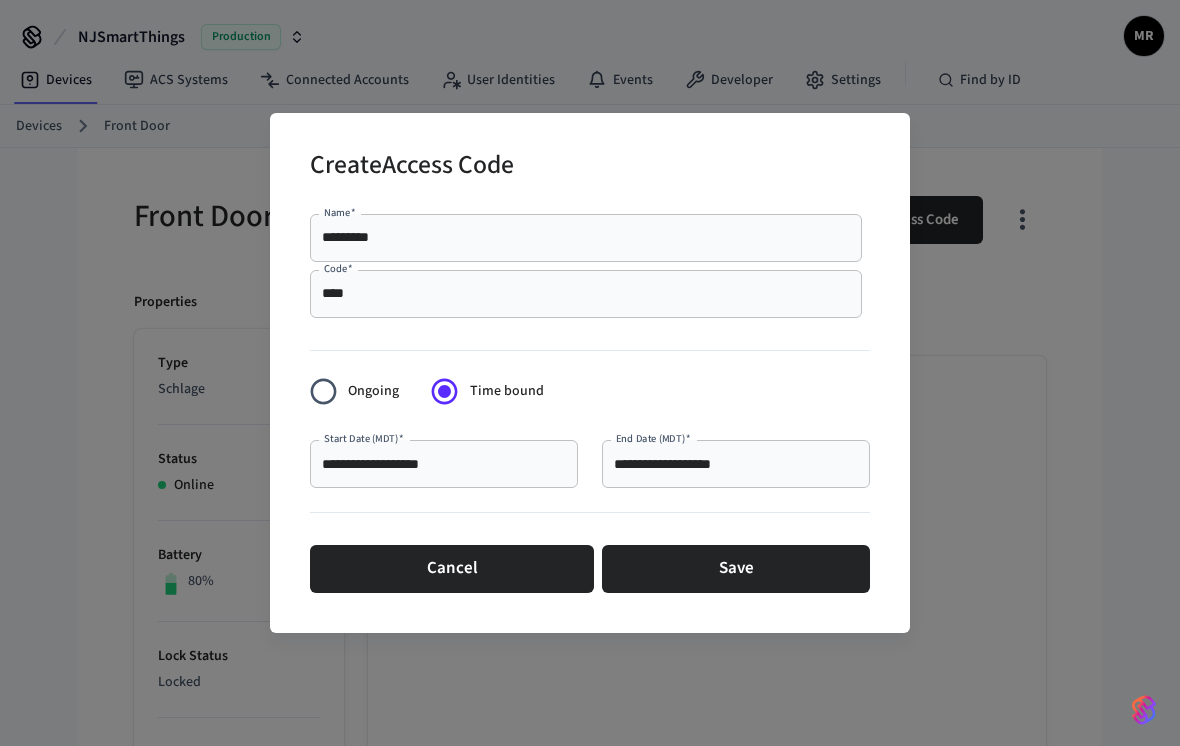 click on "**********" at bounding box center [444, 464] 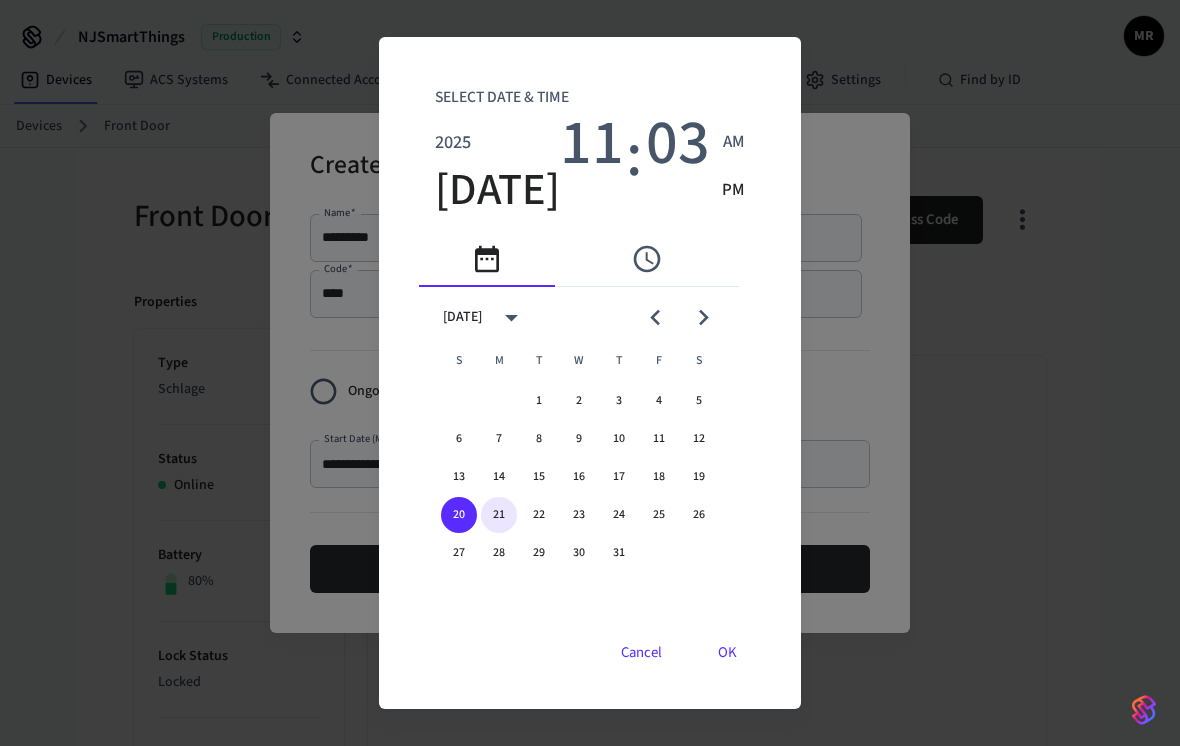 click on "21" at bounding box center (499, 515) 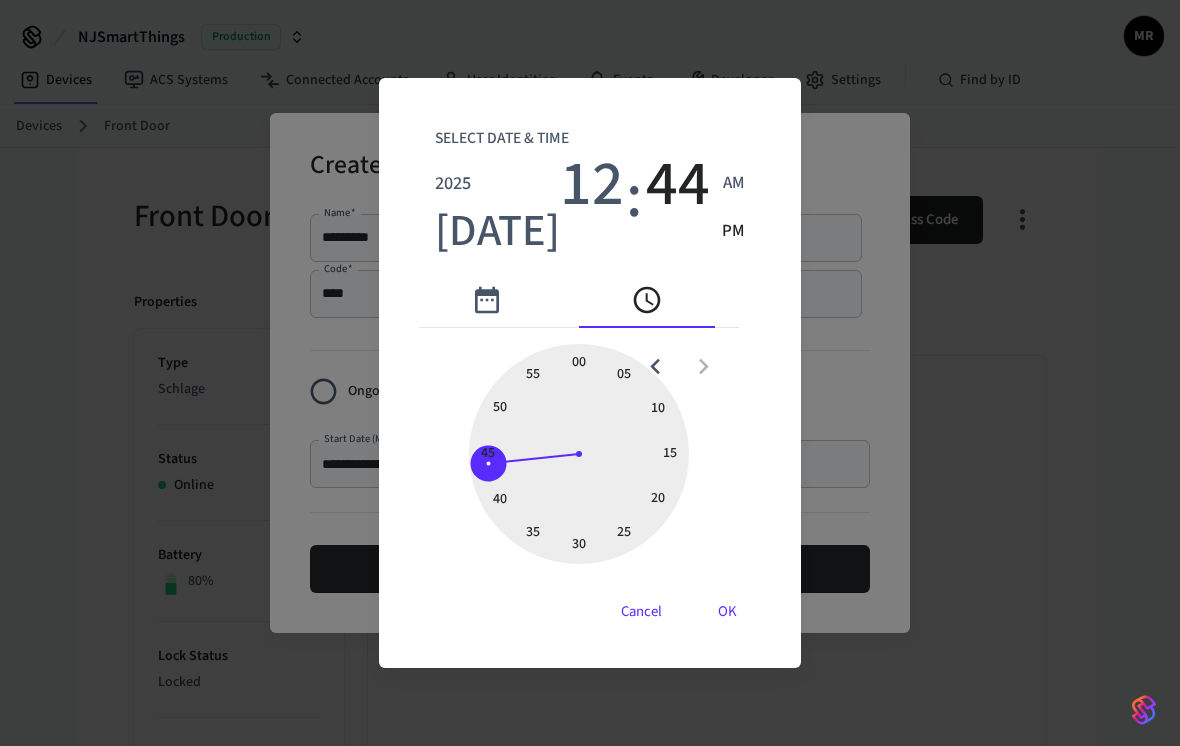type on "**********" 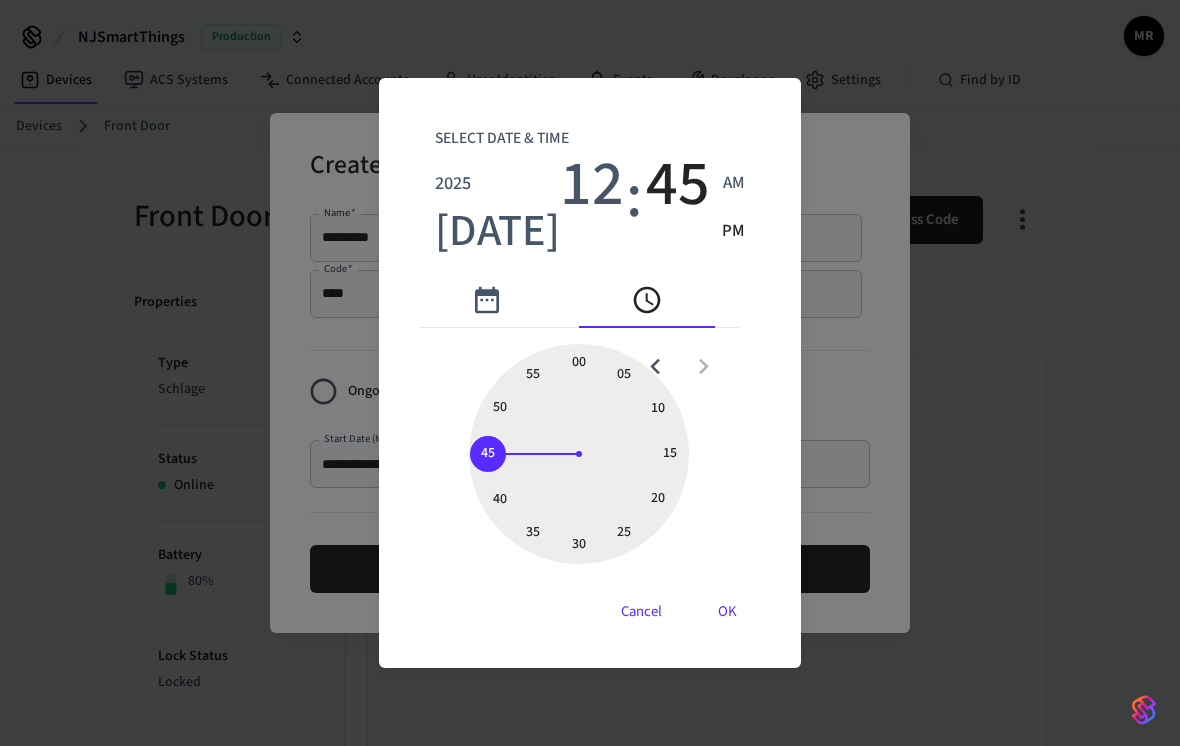 click on "PM" at bounding box center (733, 232) 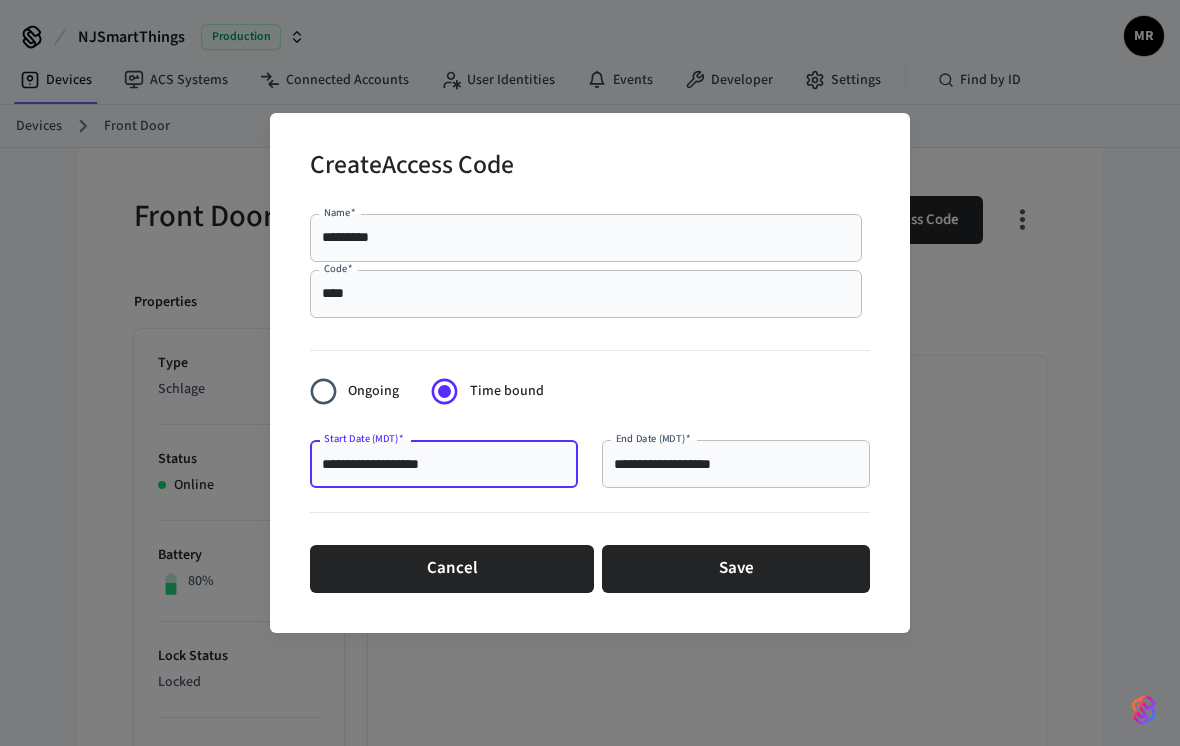 click on "**********" at bounding box center [736, 464] 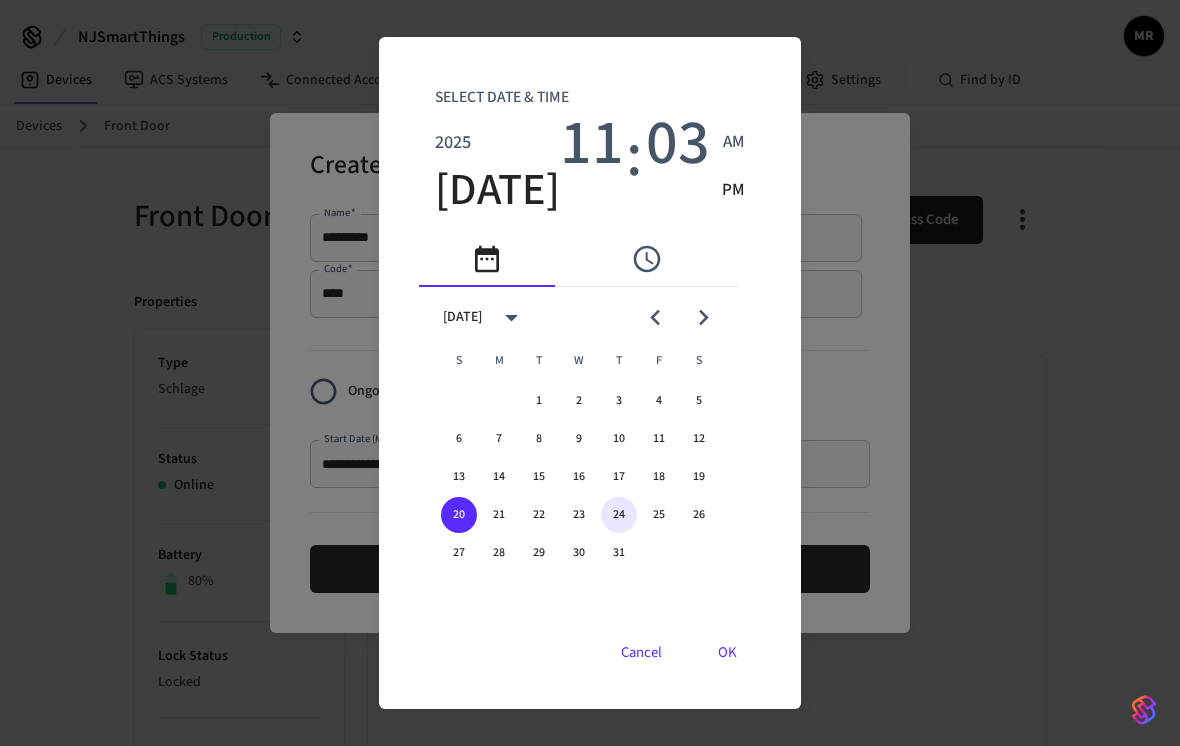 click on "24" at bounding box center [619, 515] 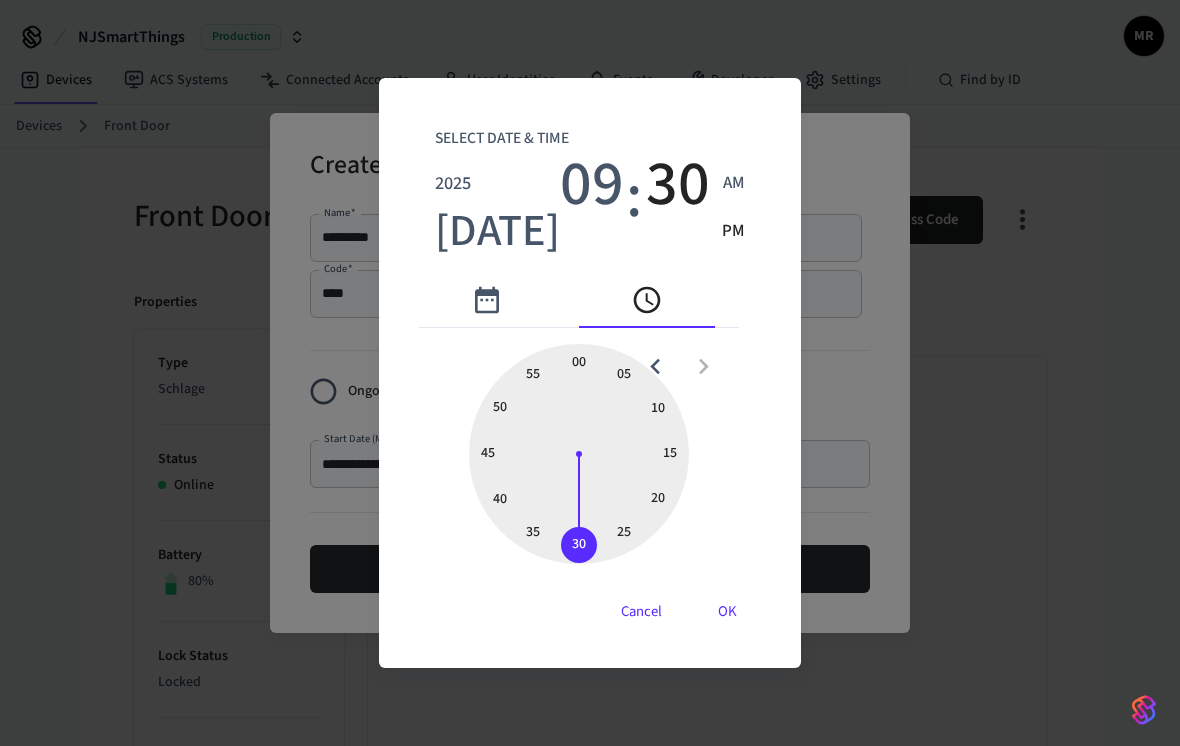 click on "AM" at bounding box center (734, 184) 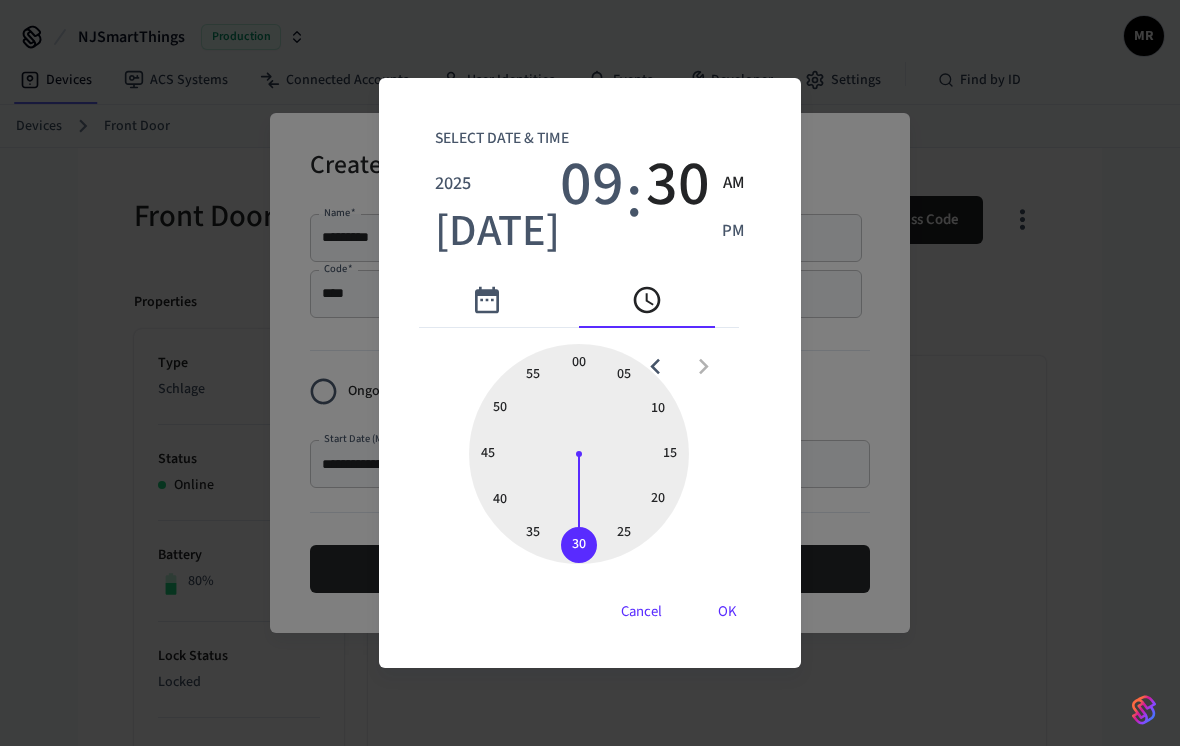 type on "**********" 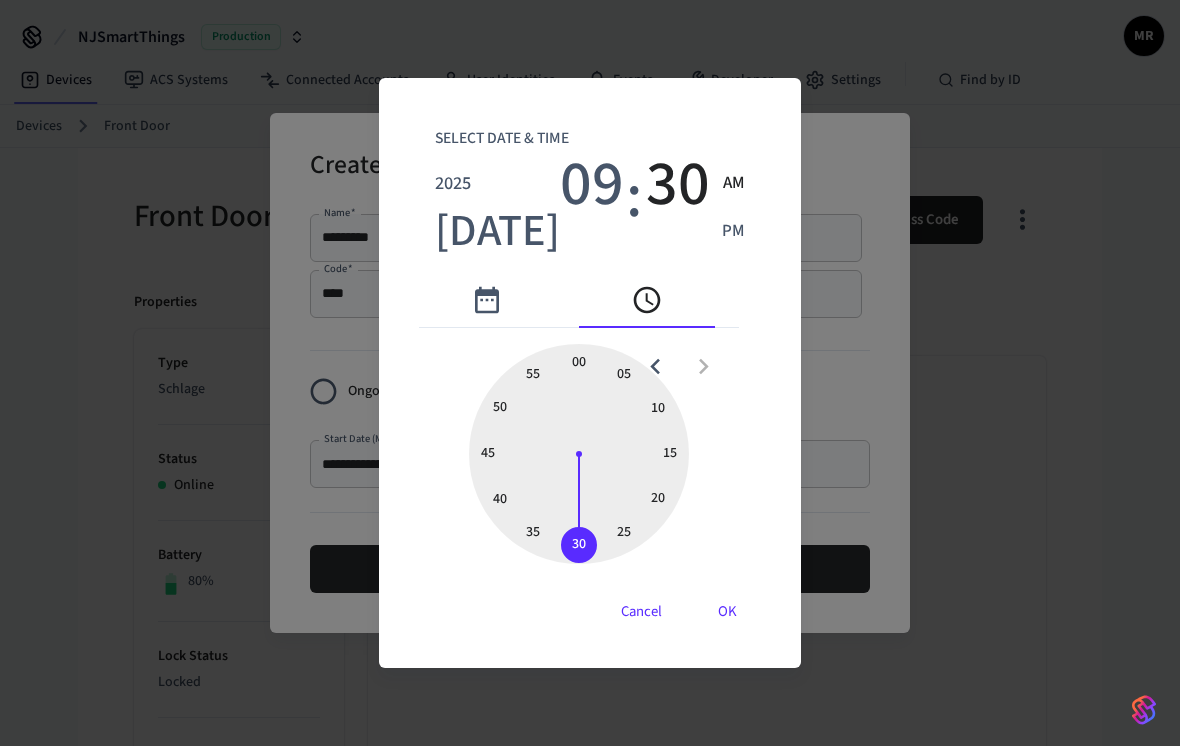 click on "OK" at bounding box center [727, 612] 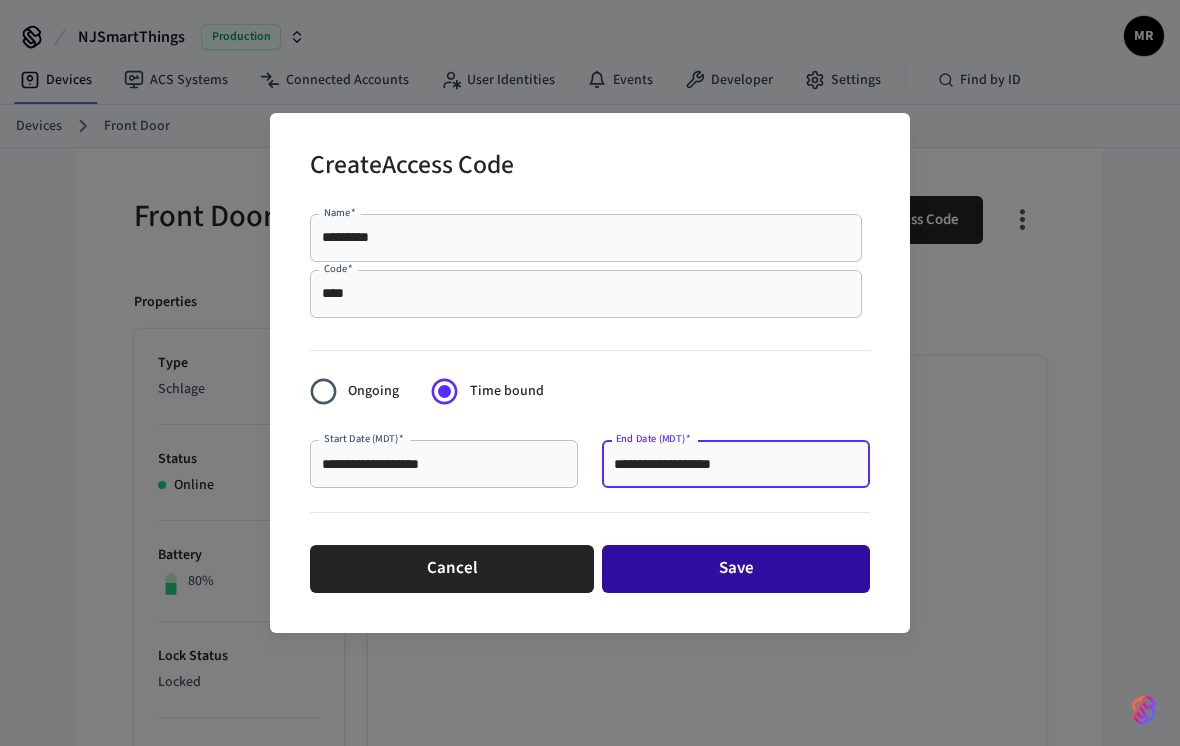 click on "Save" at bounding box center [736, 569] 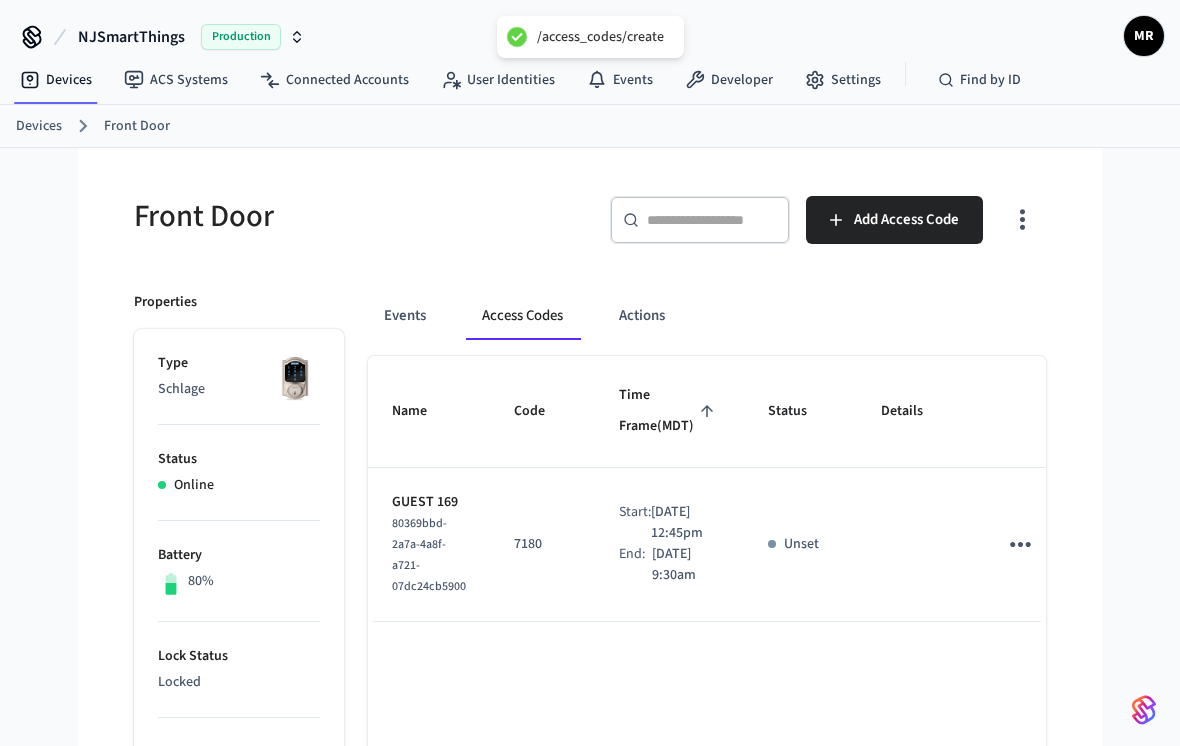 click on "Devices" at bounding box center [39, 126] 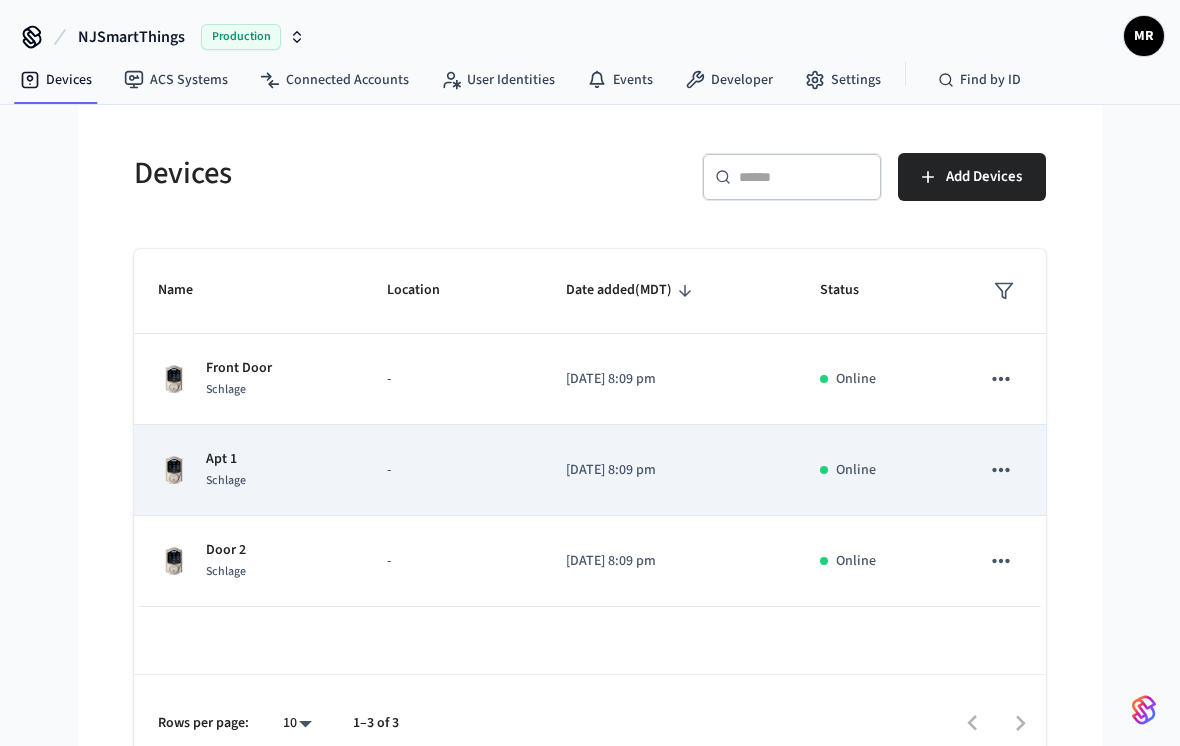 click on "Schlage" at bounding box center [226, 480] 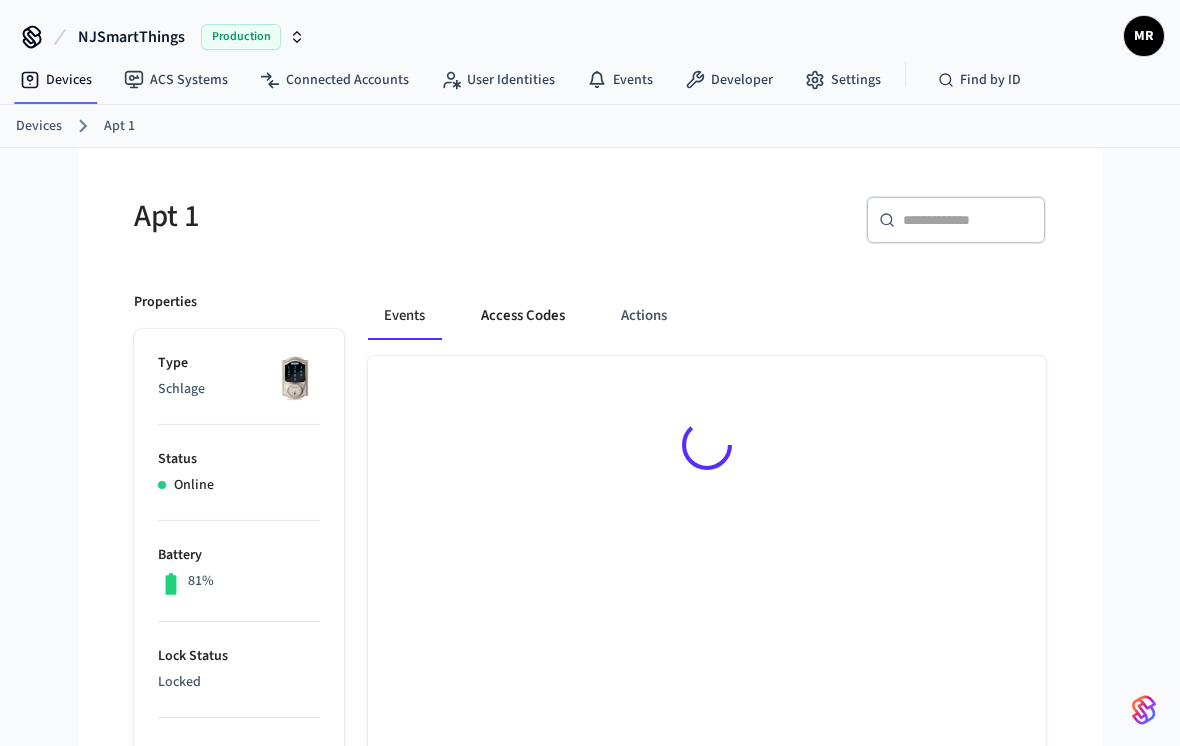 click on "Access Codes" at bounding box center [523, 316] 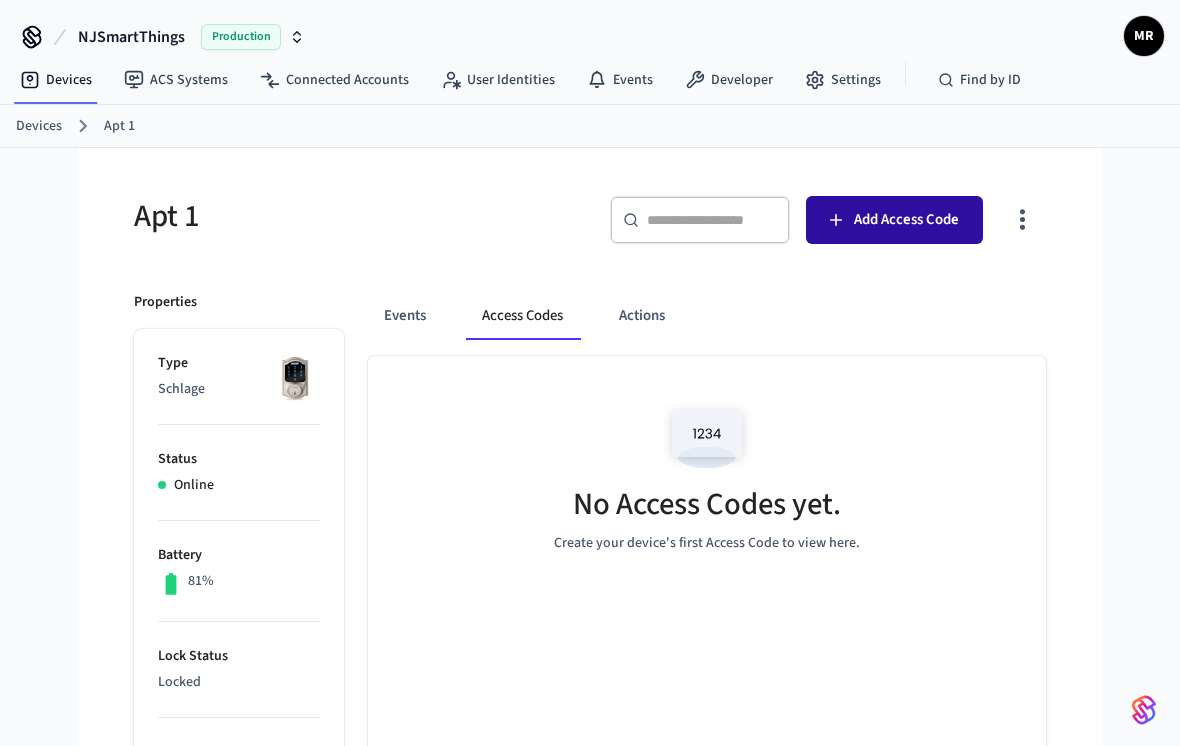 click on "Add Access Code" at bounding box center (906, 220) 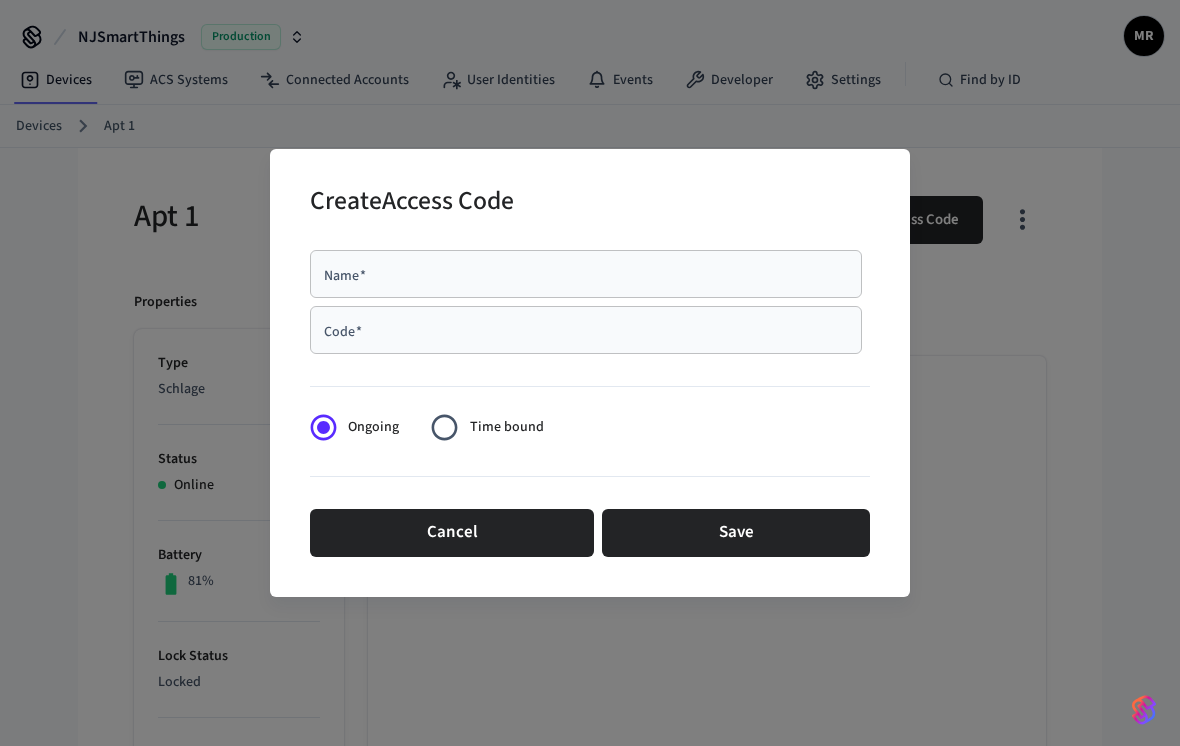 click on "Code   * Code   *" at bounding box center (586, 330) 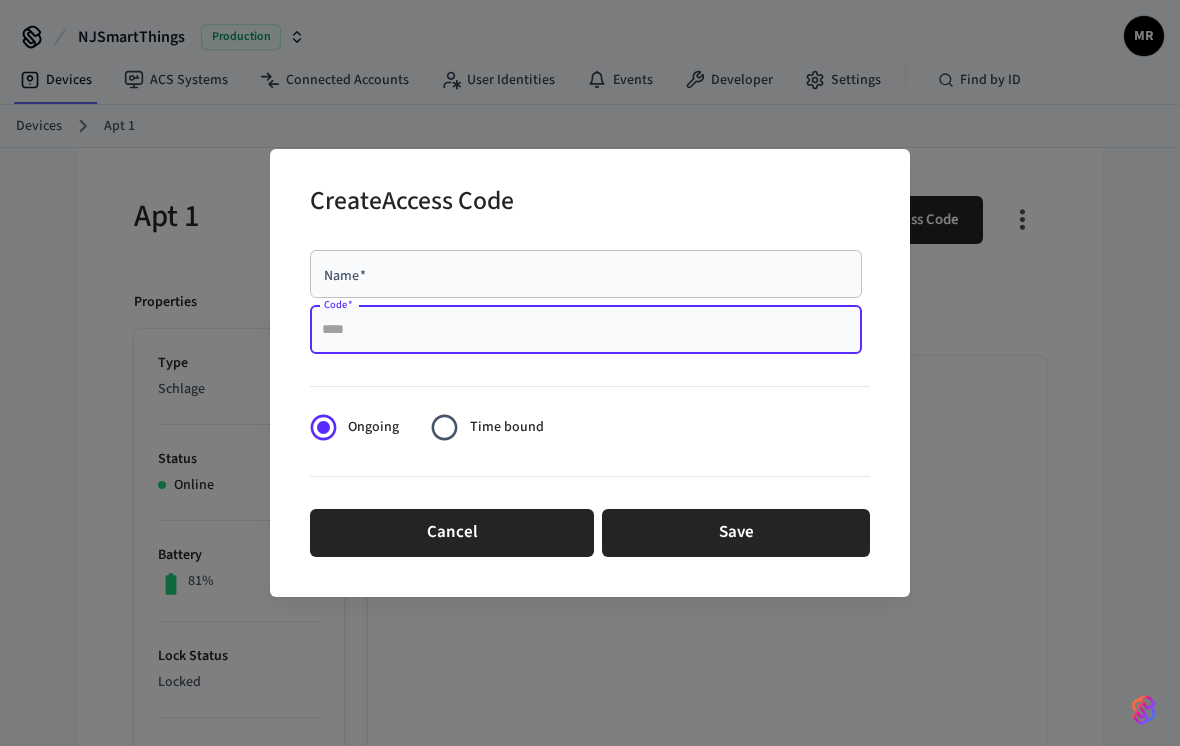 click on "Code   *" at bounding box center [586, 330] 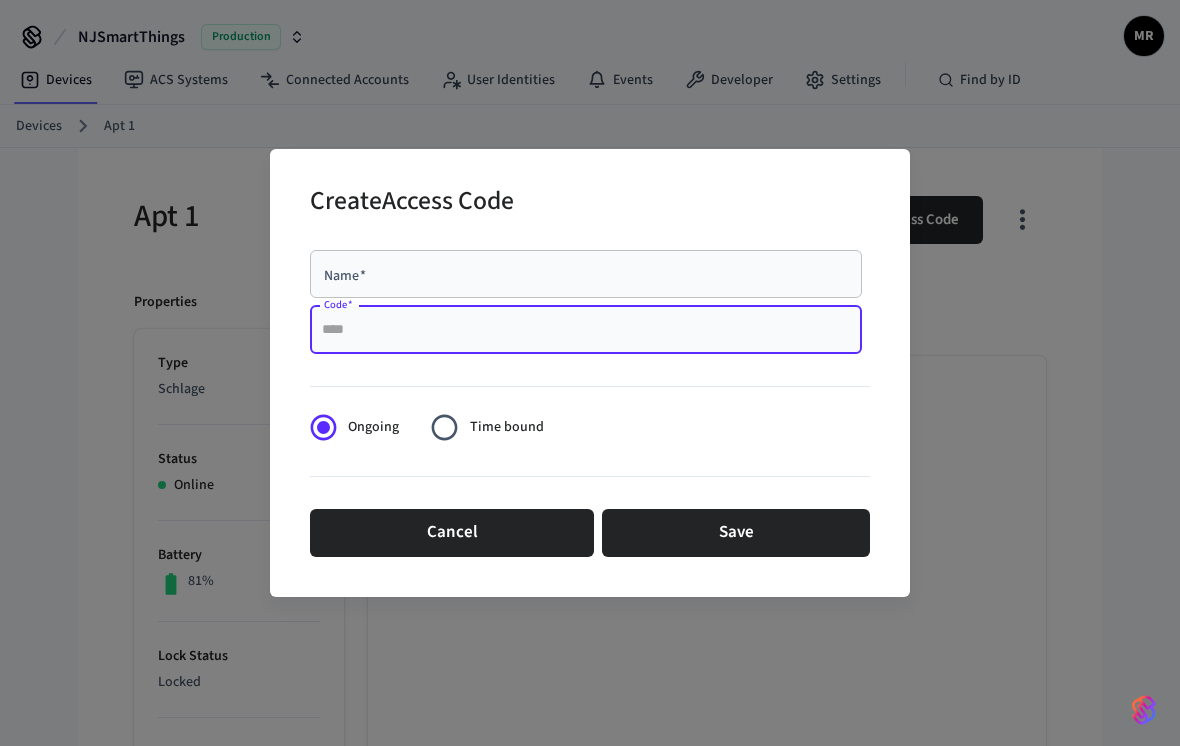 paste on "****" 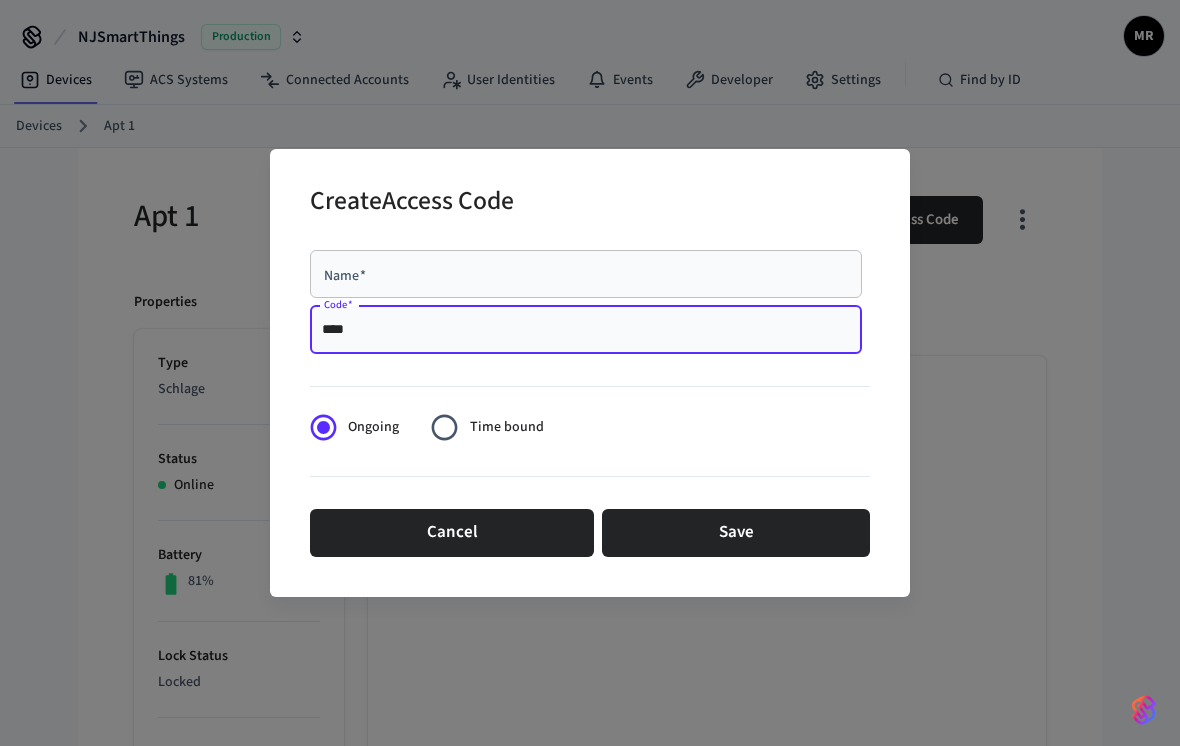 type on "****" 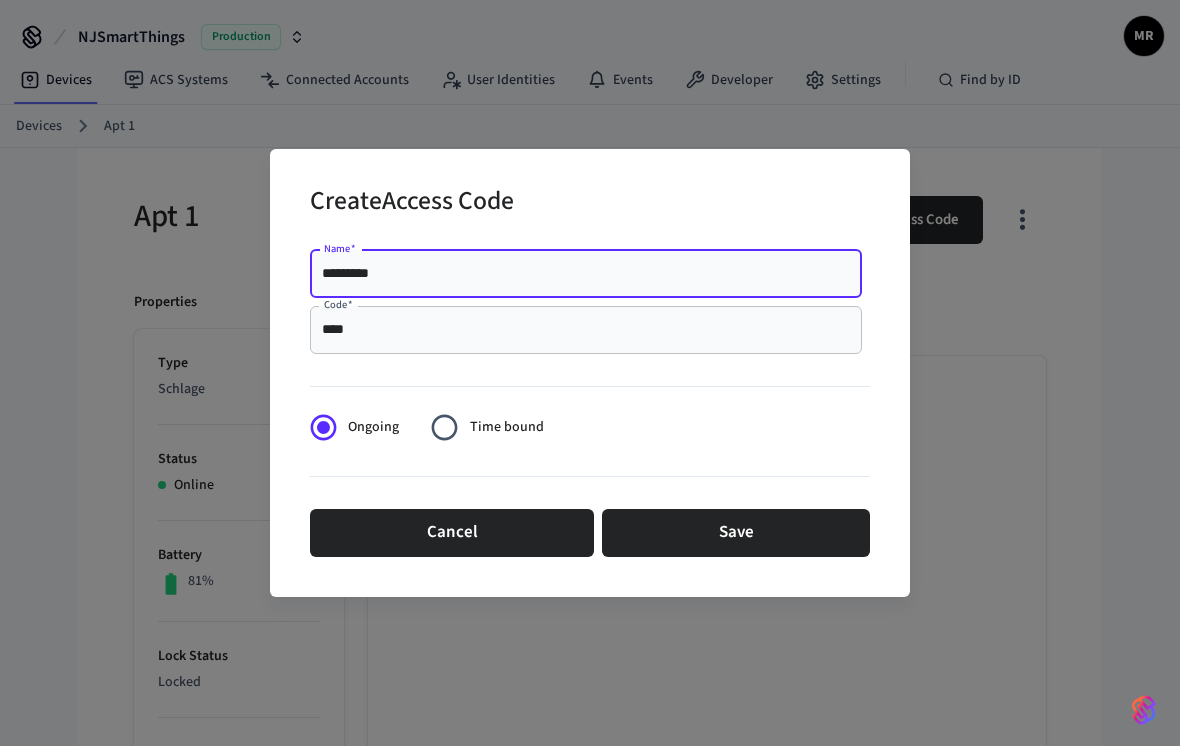type on "*********" 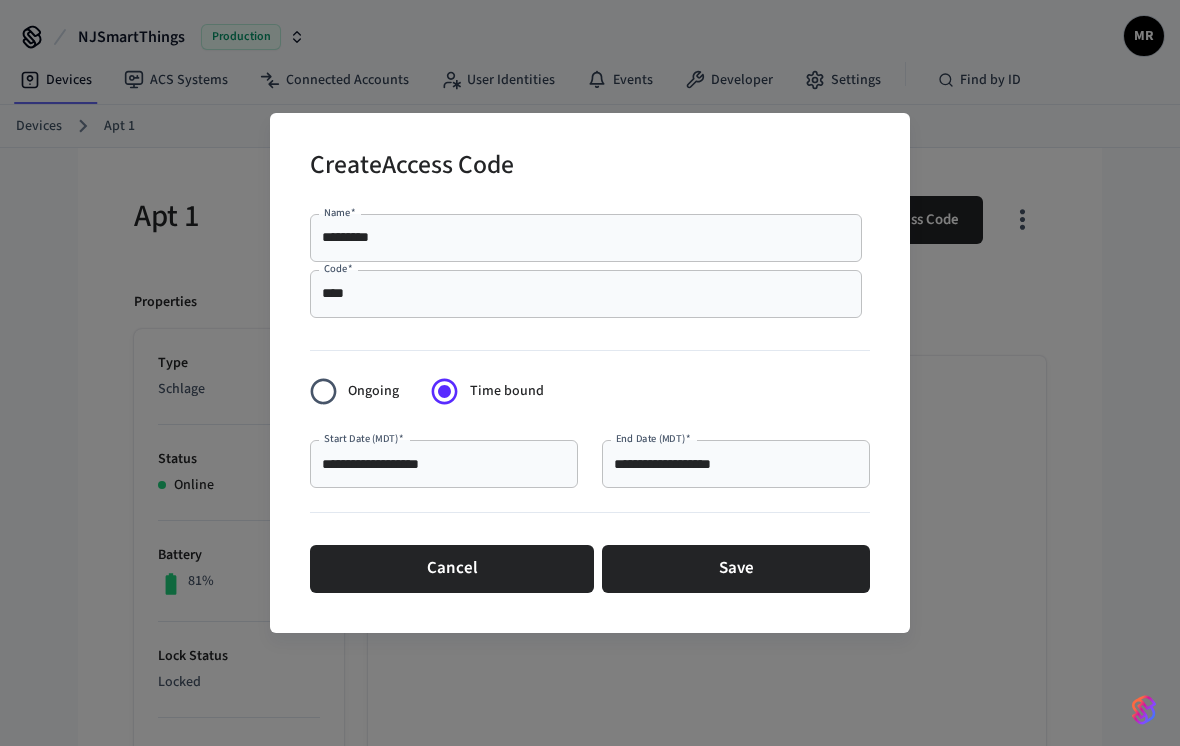 click on "**********" at bounding box center (444, 464) 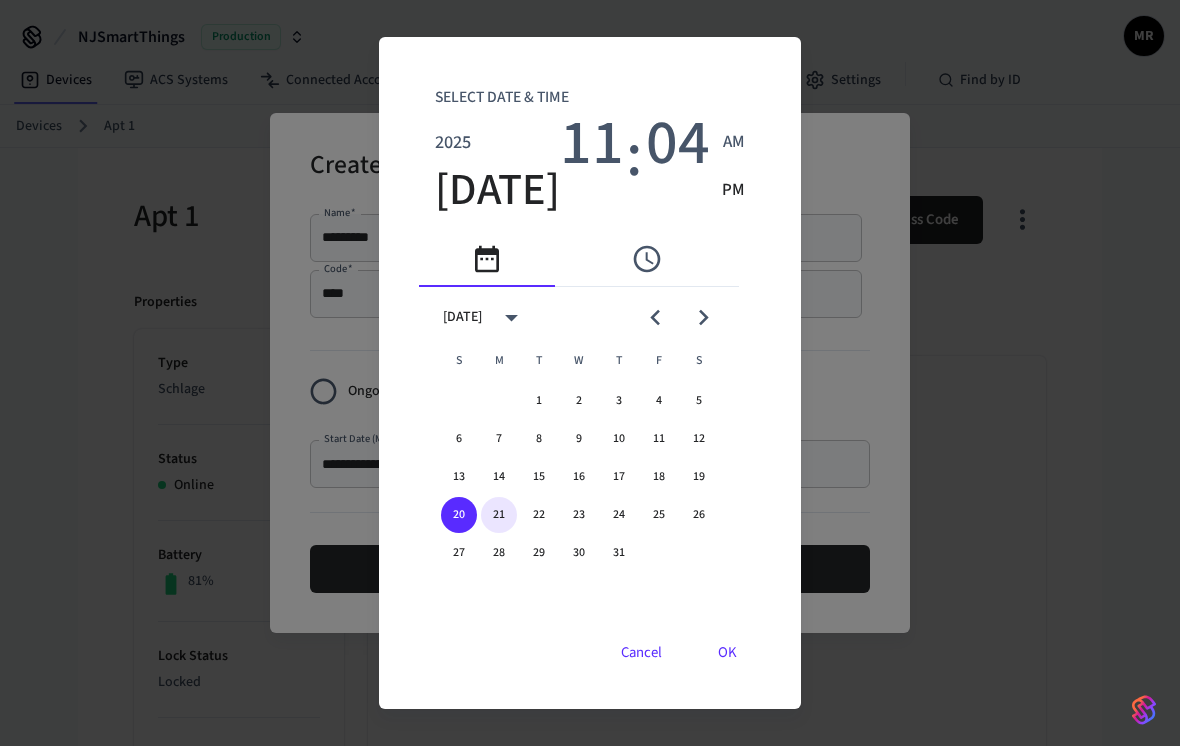 click on "21" at bounding box center (499, 515) 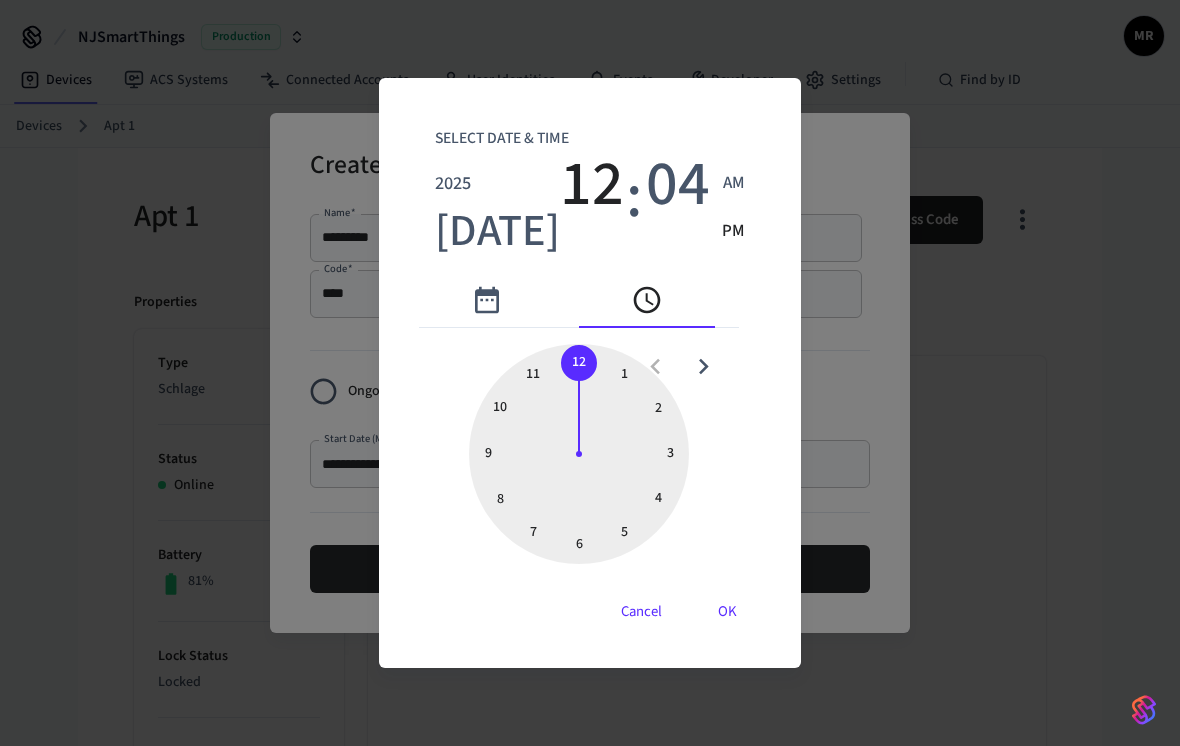 click at bounding box center [579, 454] 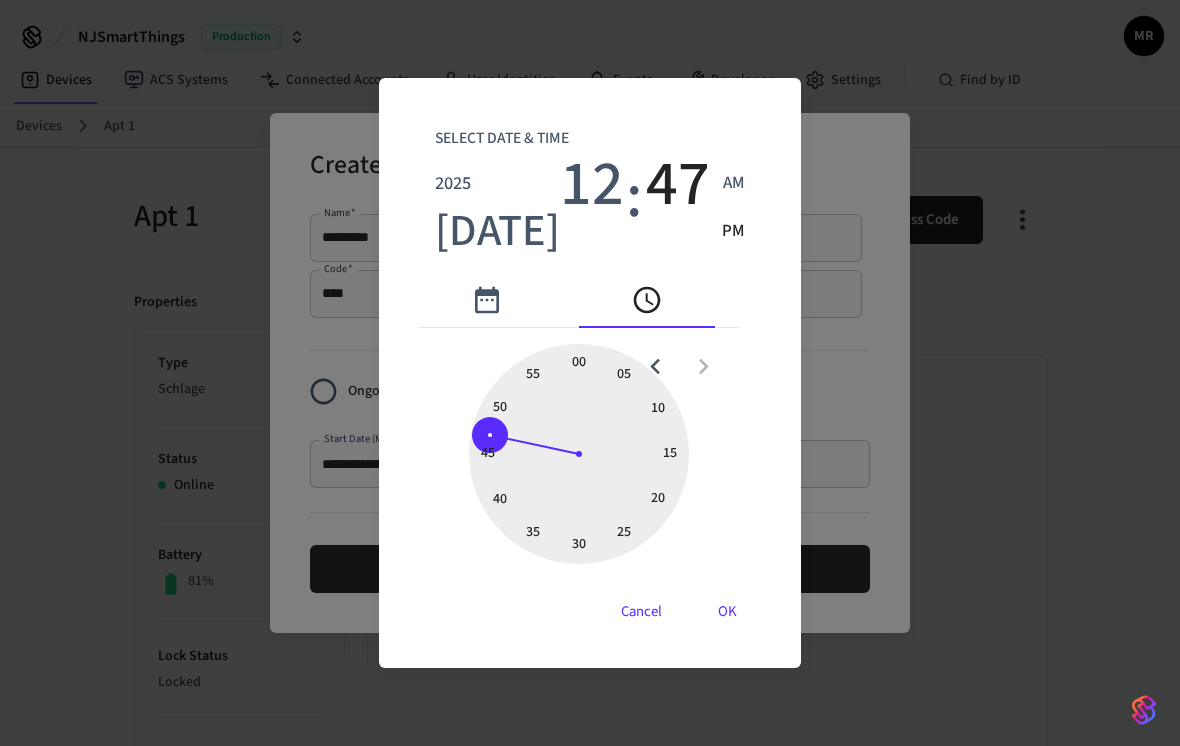type on "**********" 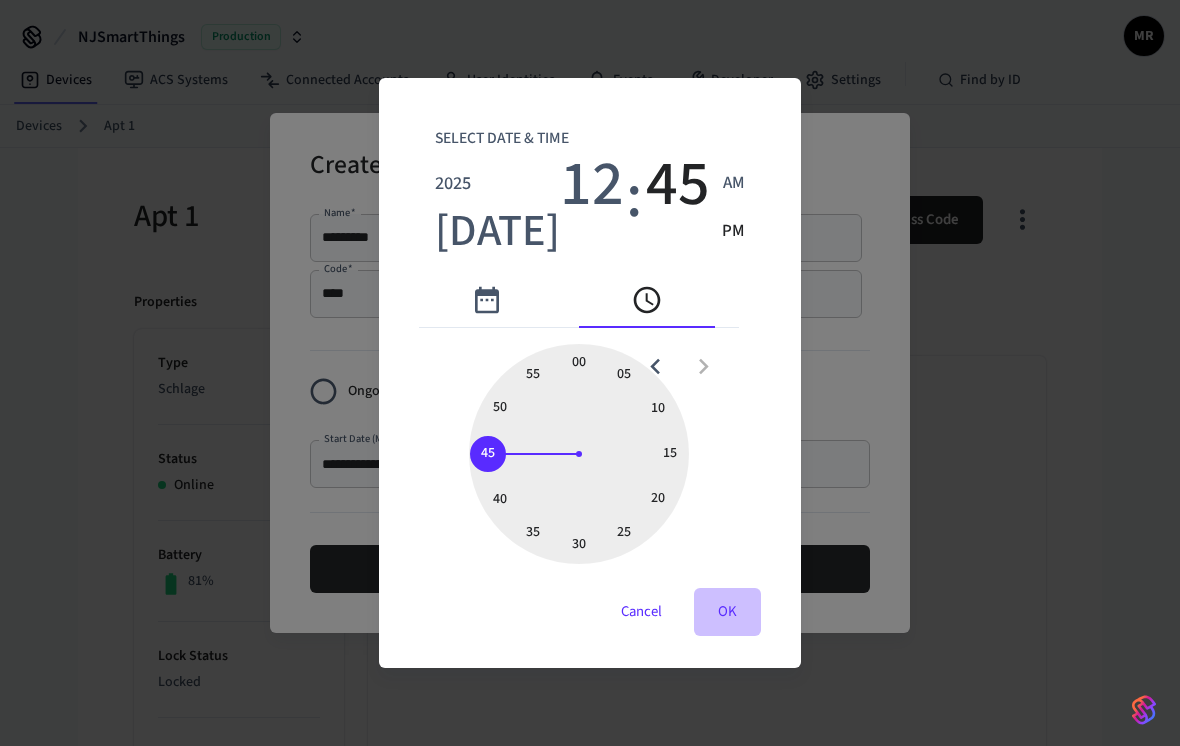 click on "OK" at bounding box center [727, 612] 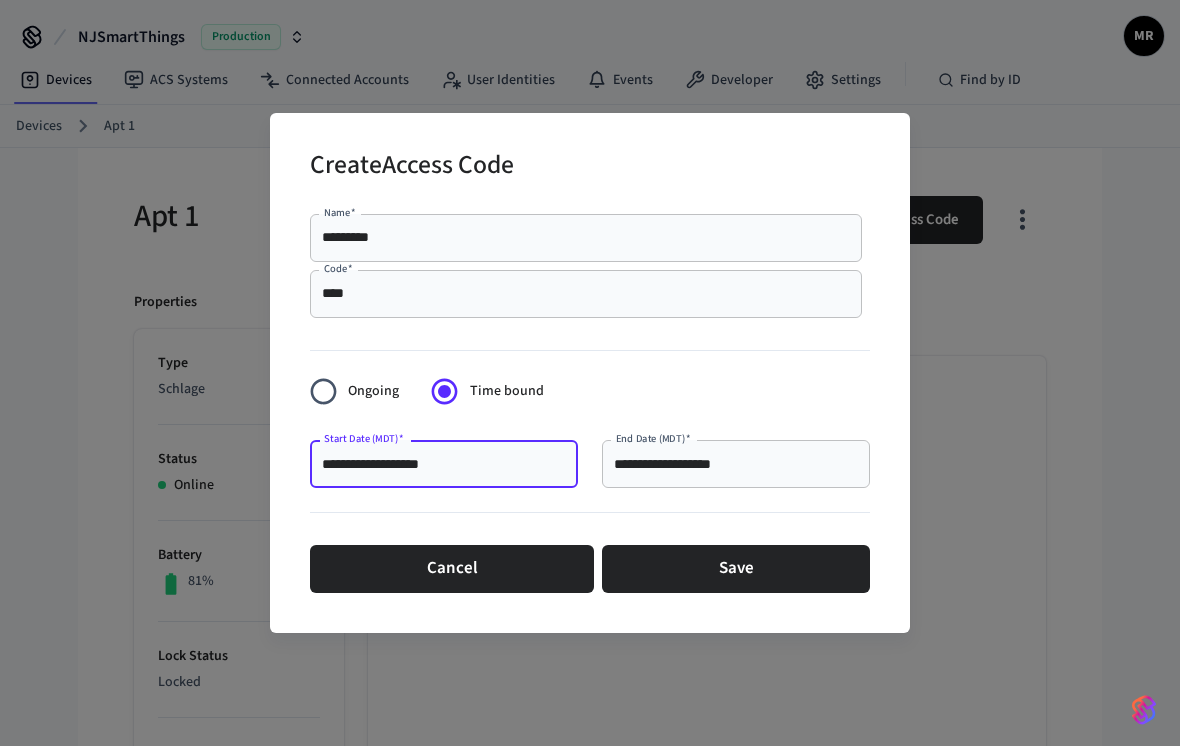 click on "**********" at bounding box center (736, 464) 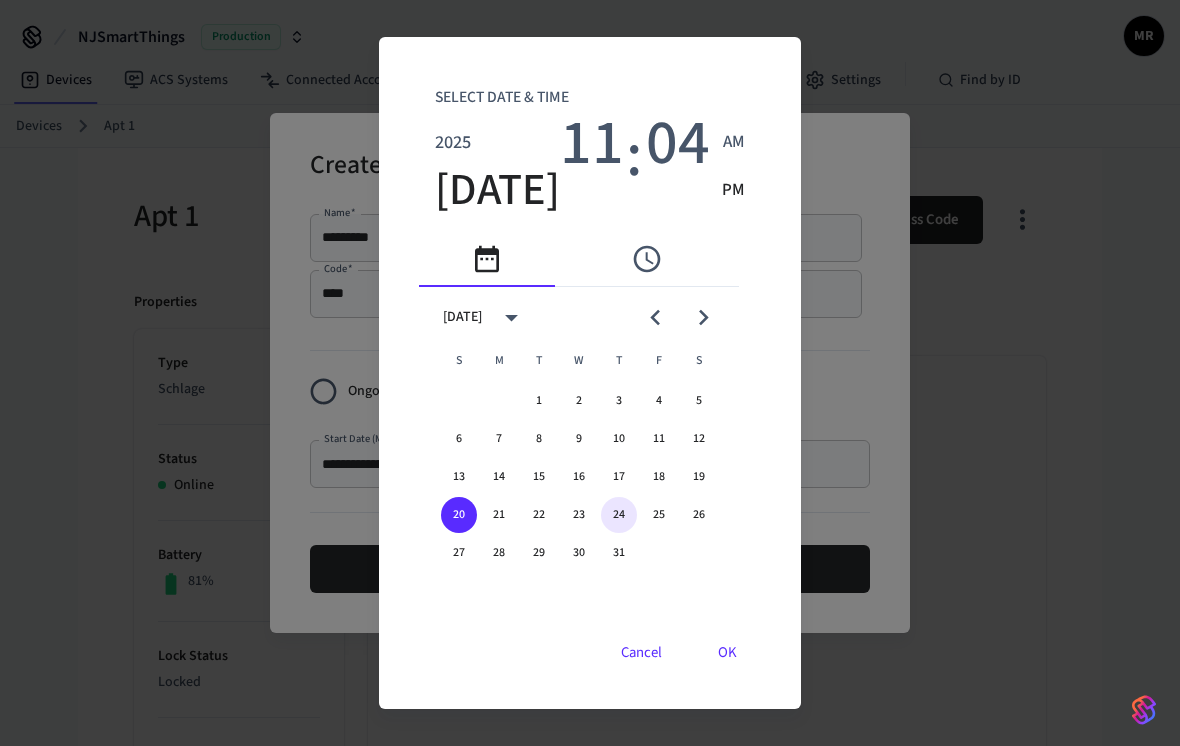 click on "24" at bounding box center (619, 515) 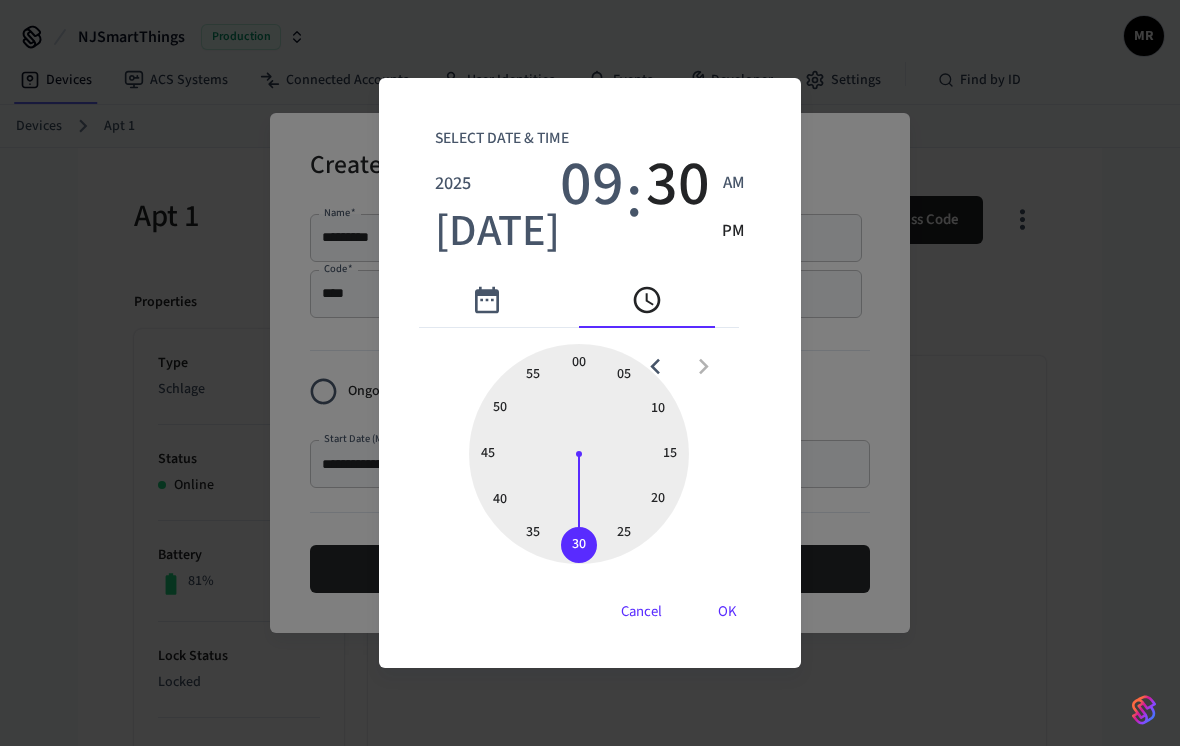 click on "AM" at bounding box center (733, 184) 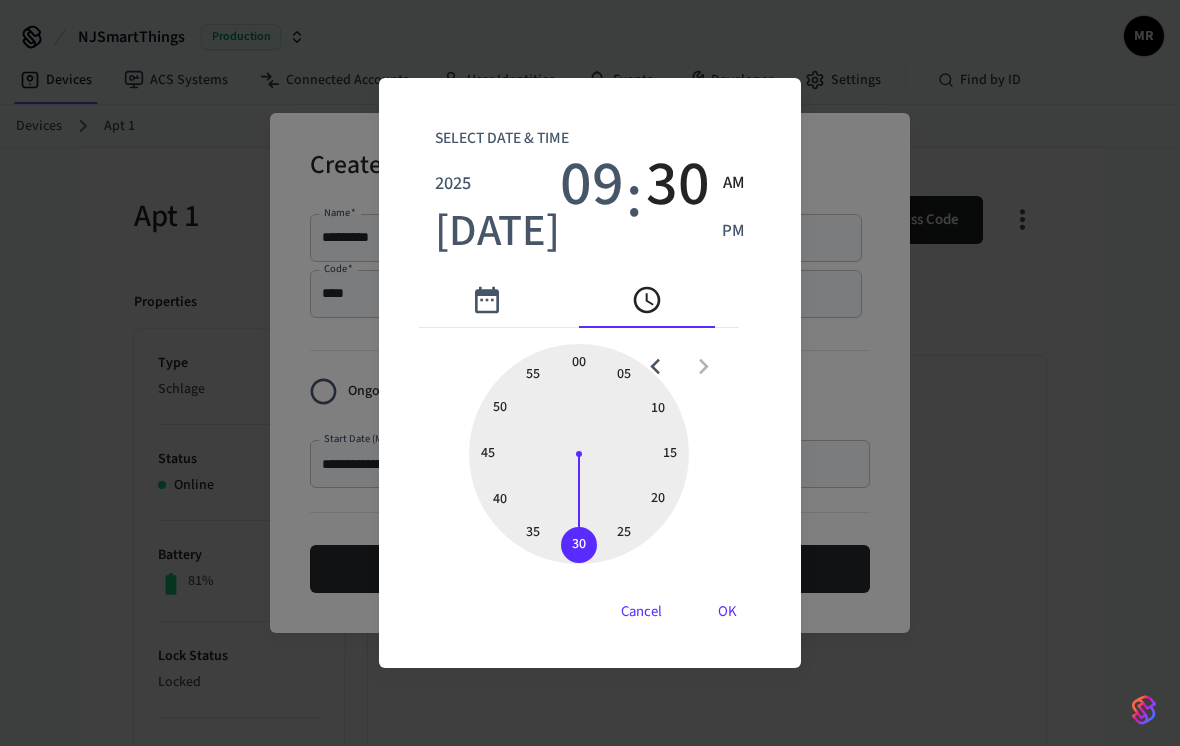 click on "OK" at bounding box center [727, 612] 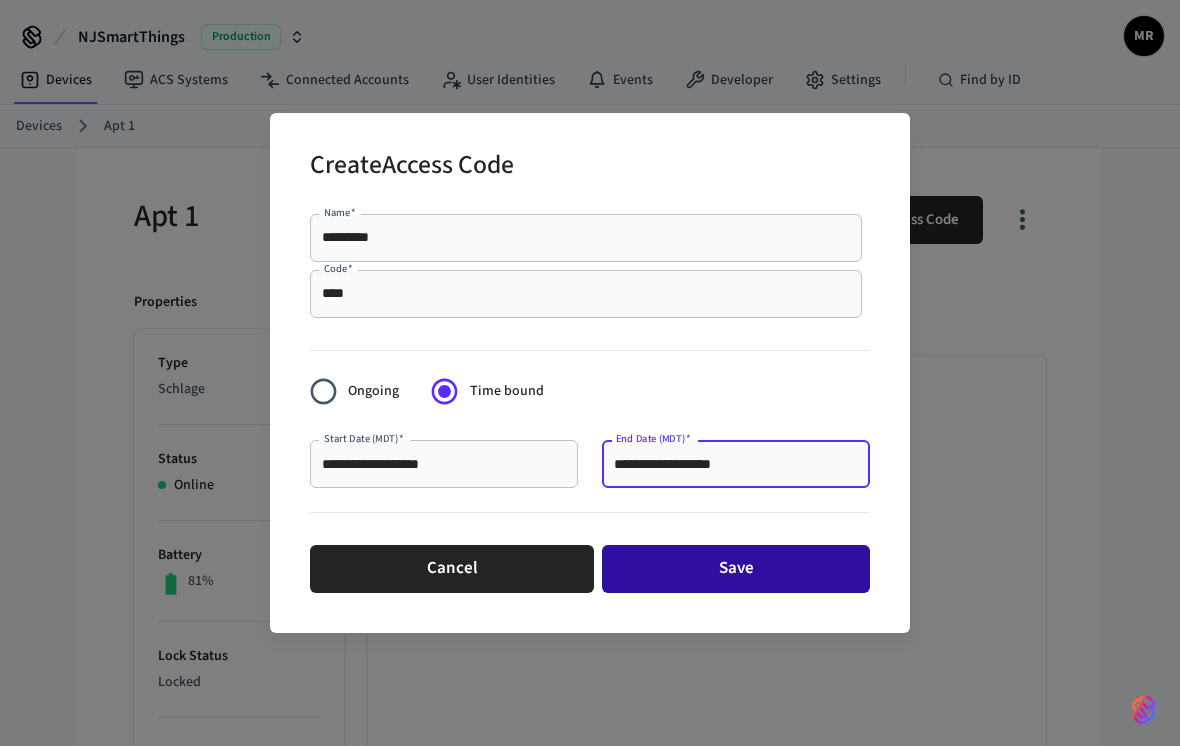 click on "Save" at bounding box center (736, 569) 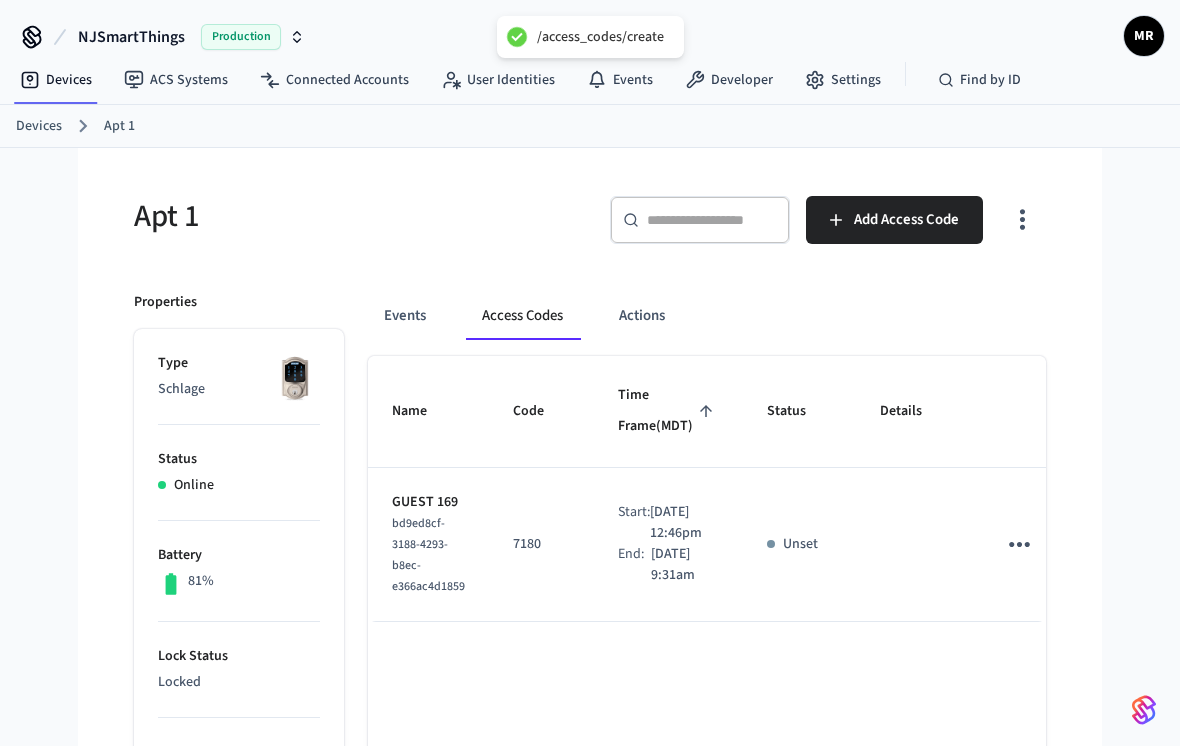 click on "Devices" at bounding box center (39, 126) 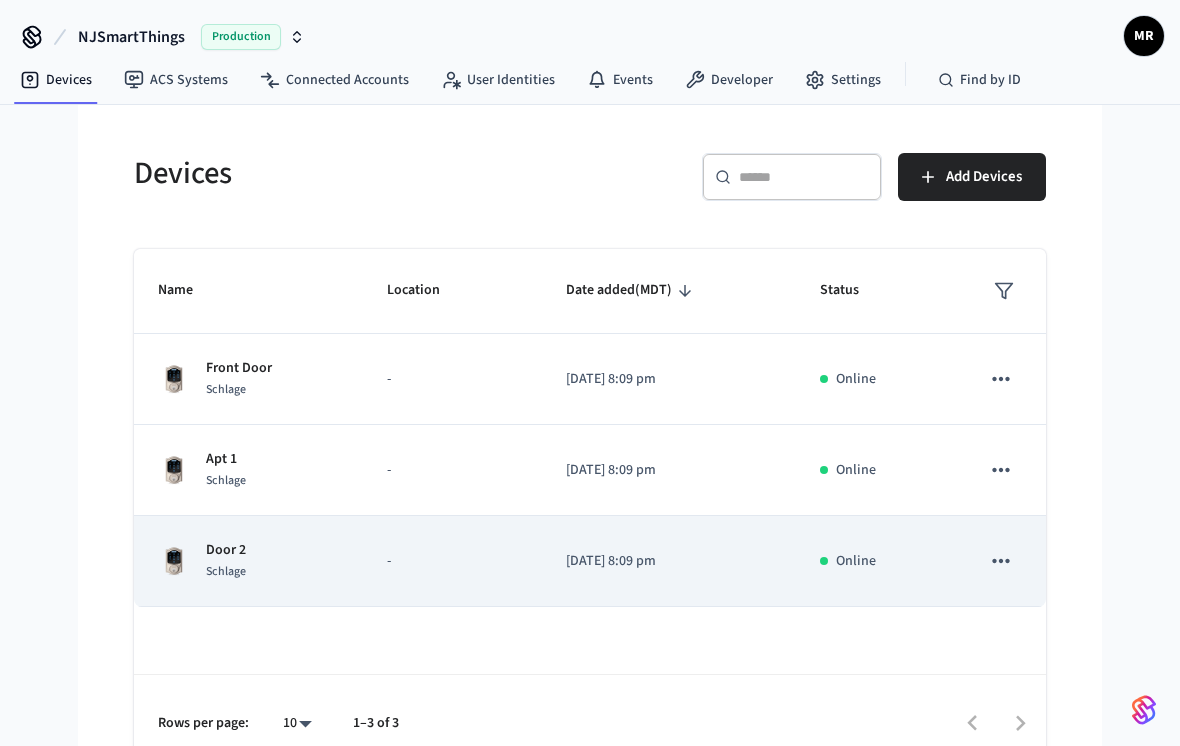 click on "Door 2 Schlage" at bounding box center [248, 561] 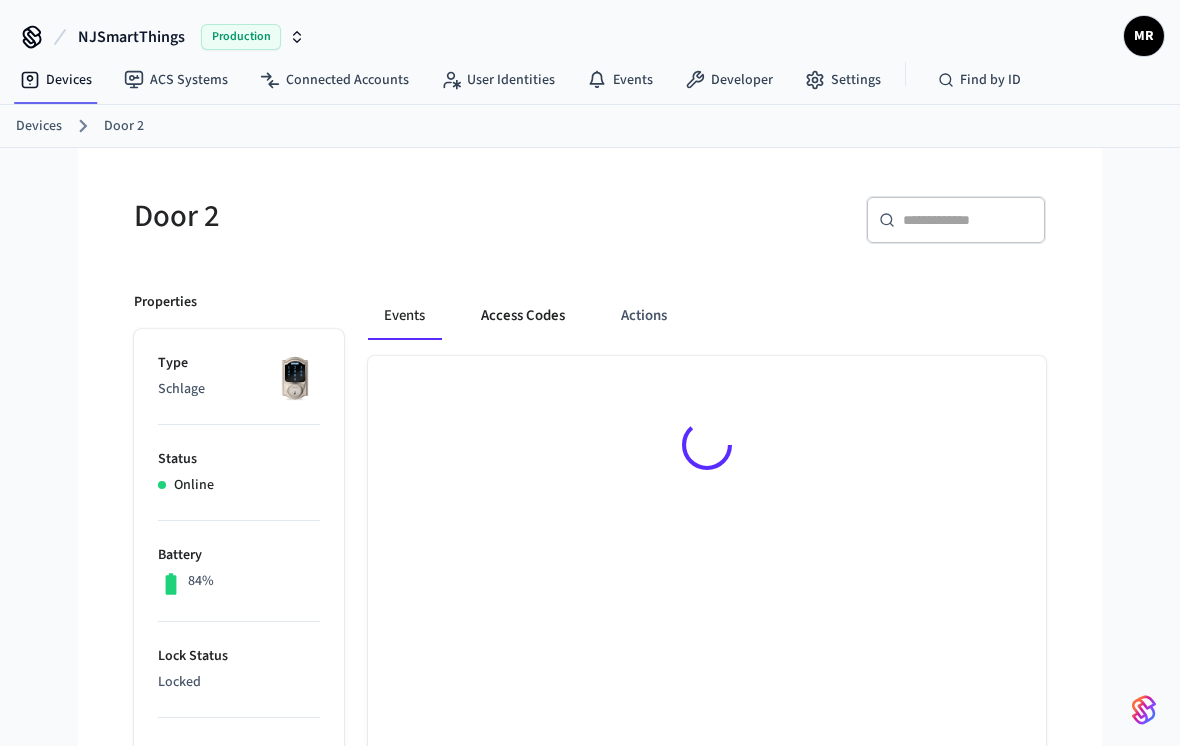 click on "Access Codes" at bounding box center (523, 316) 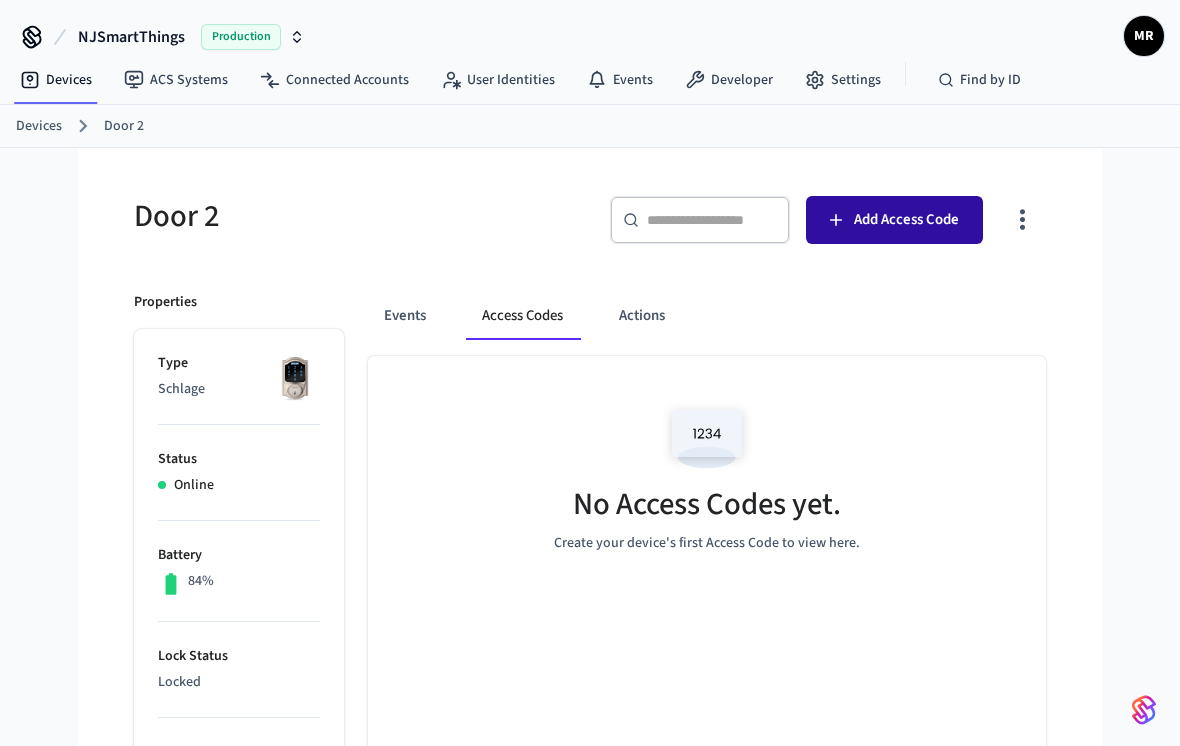 click on "Add Access Code" at bounding box center (906, 220) 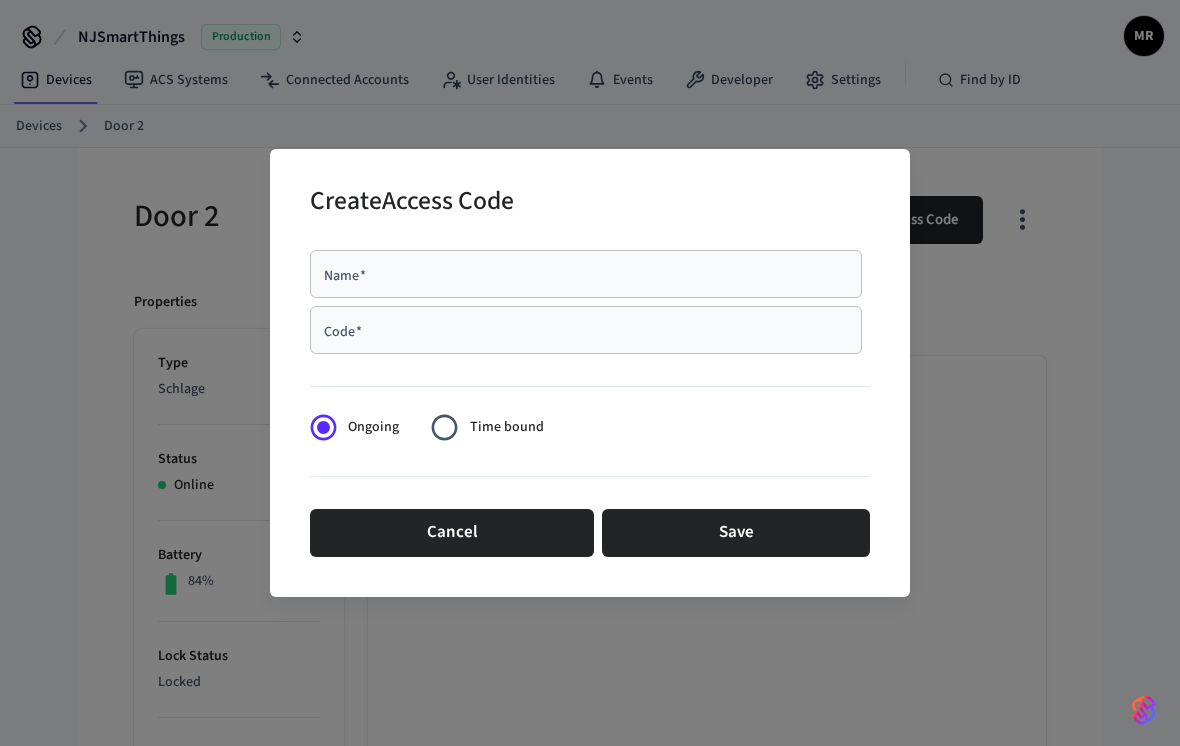 click on "Code   * Code   *" at bounding box center [586, 330] 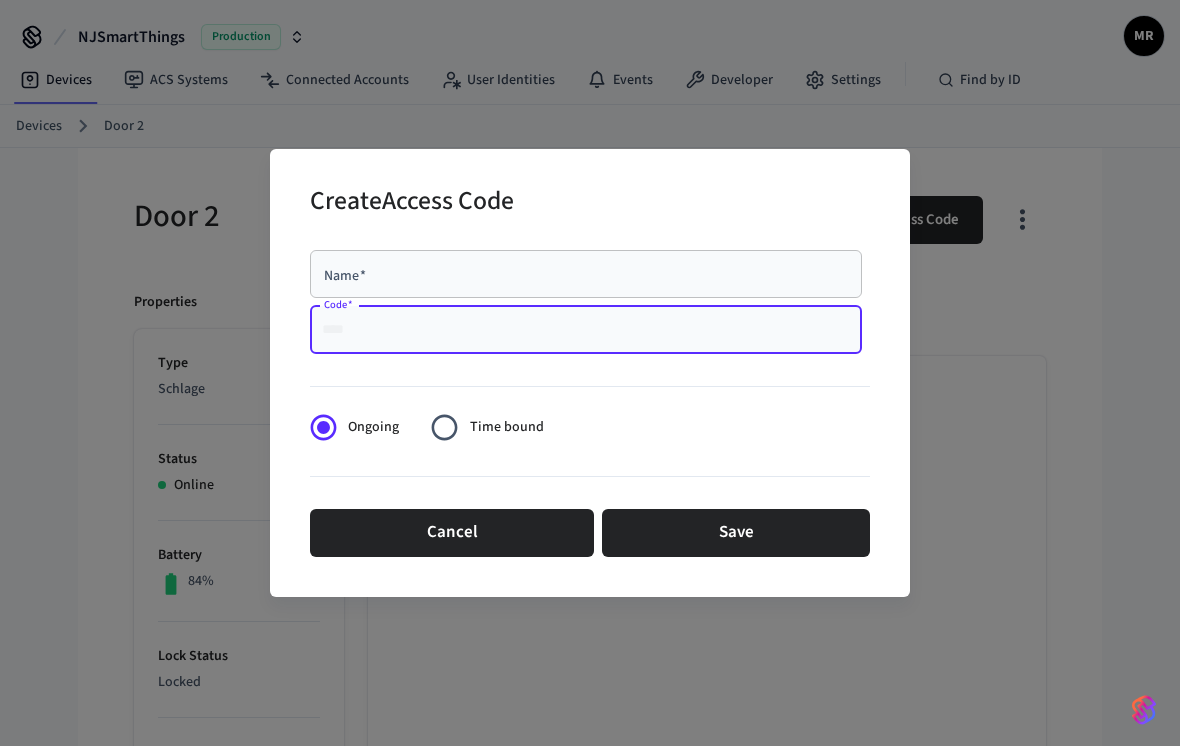click on "Code   *" at bounding box center (586, 330) 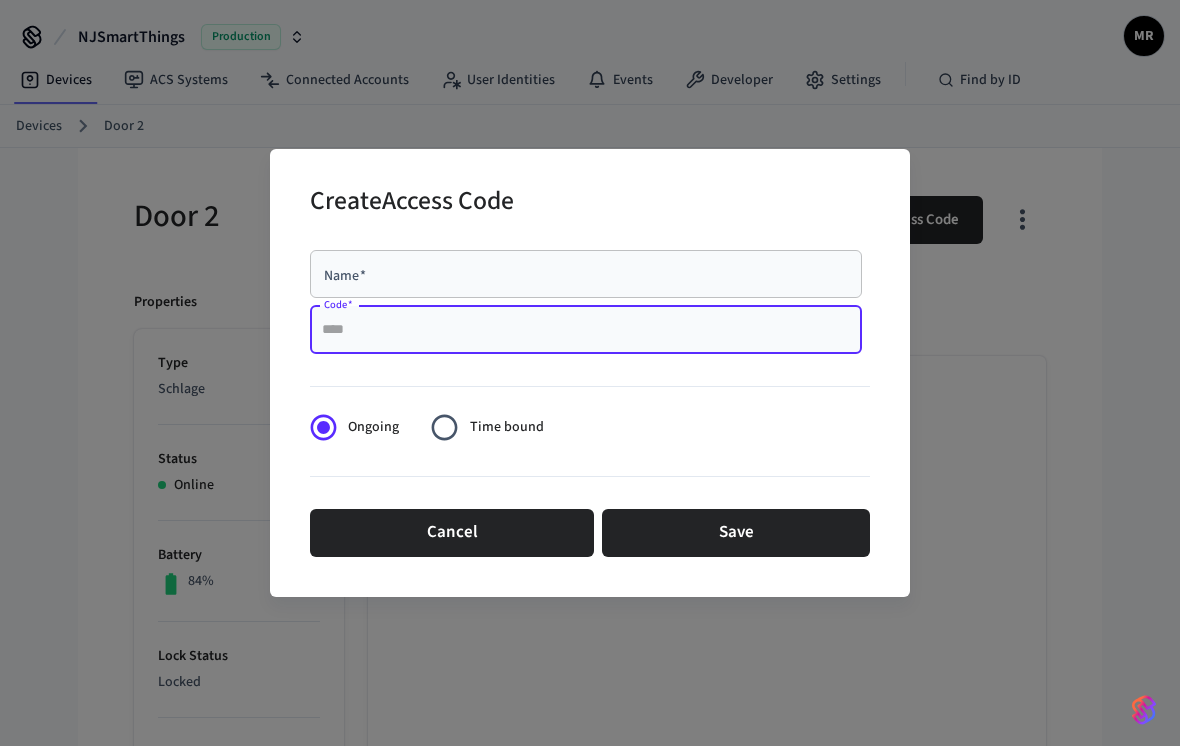 paste on "****" 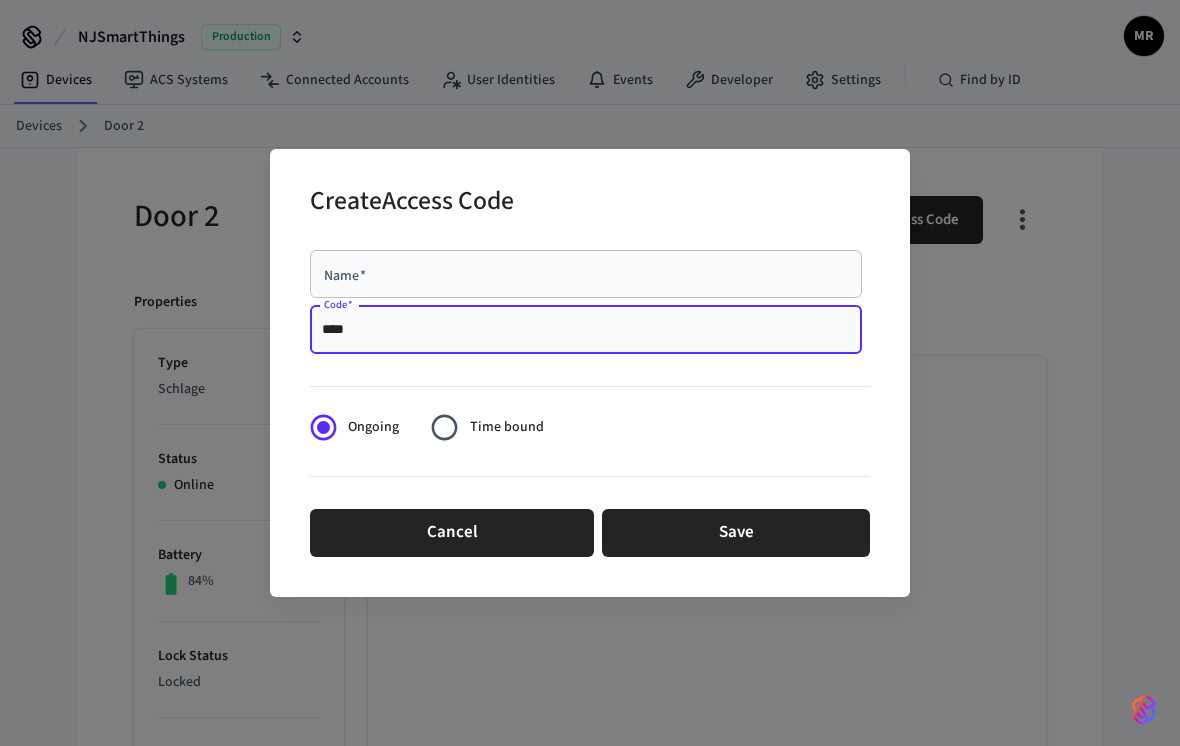 type on "****" 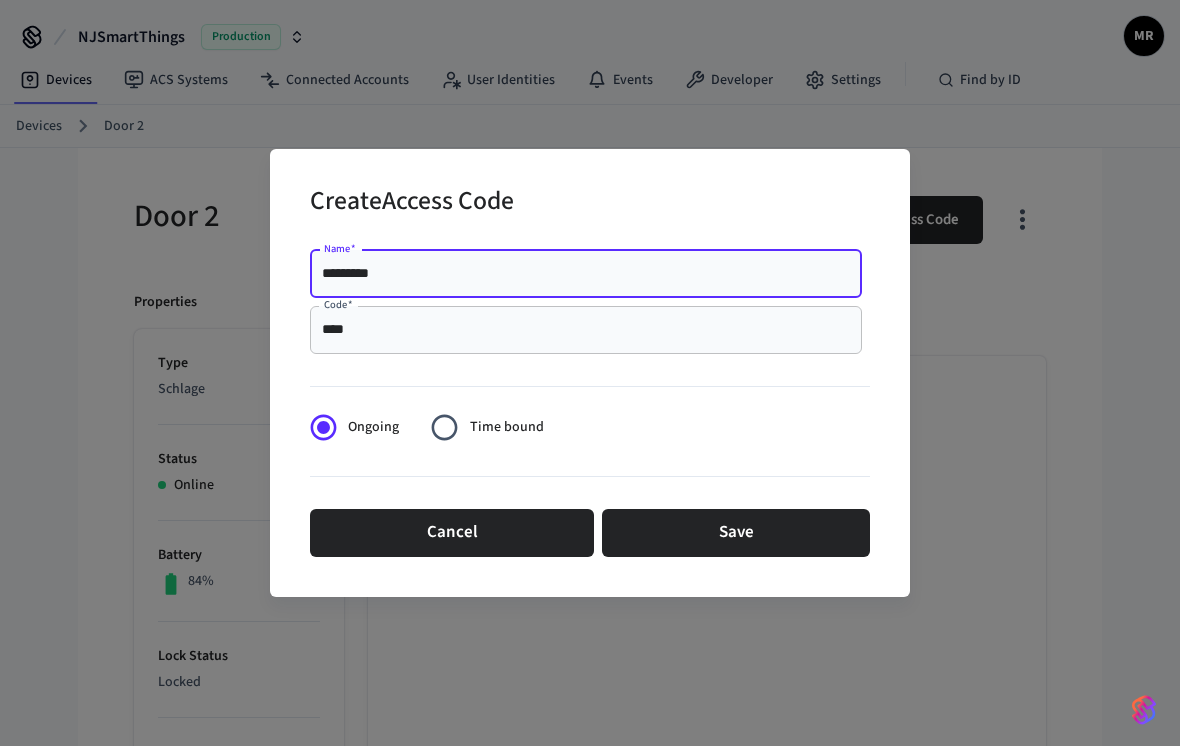 type on "*********" 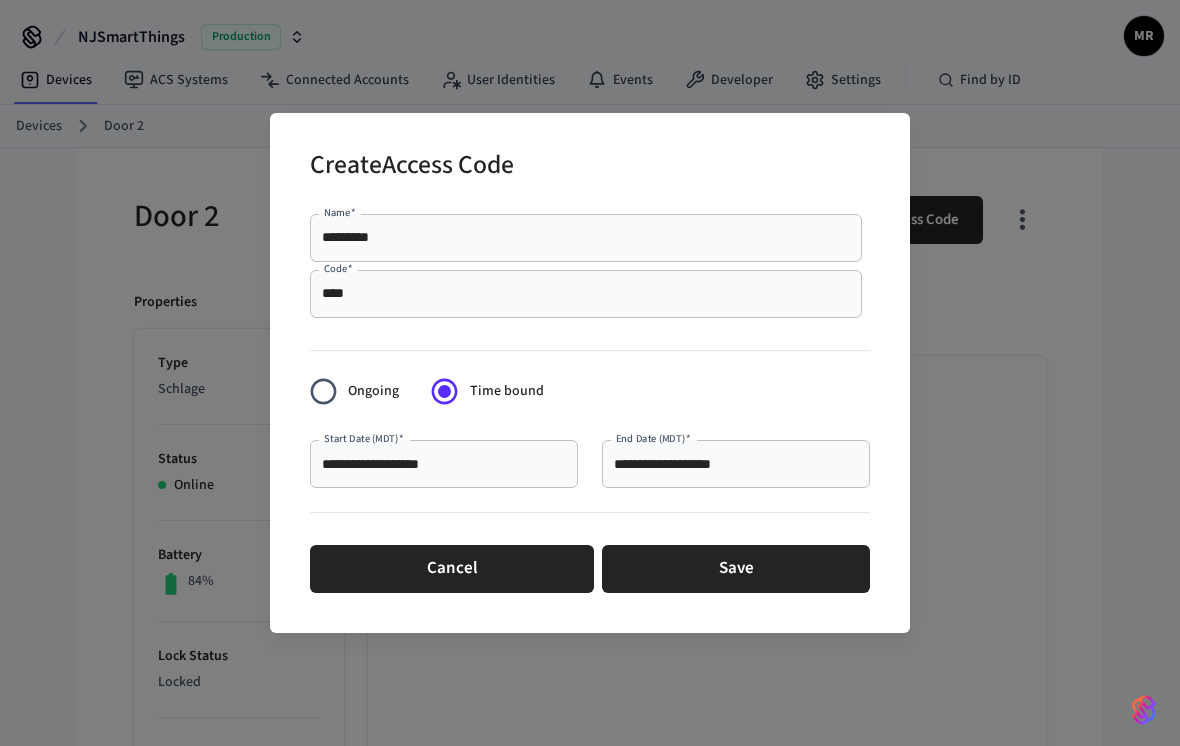 click on "**********" at bounding box center (444, 464) 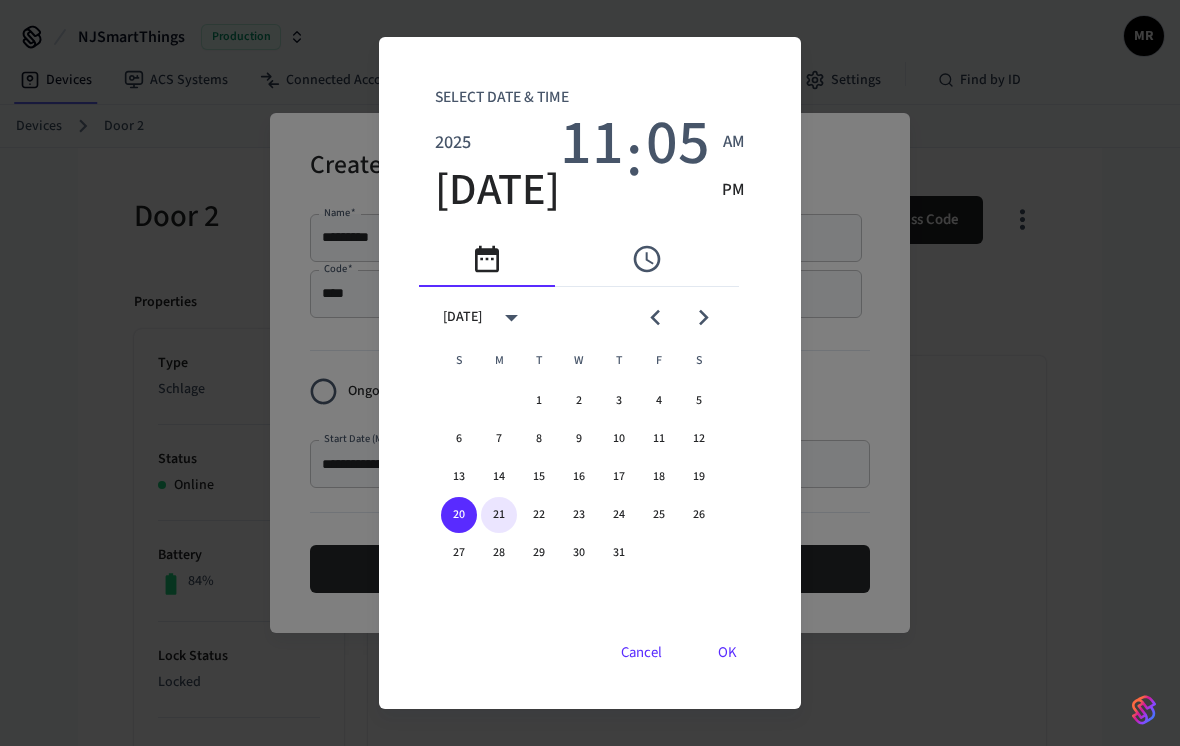 click on "21" at bounding box center [499, 515] 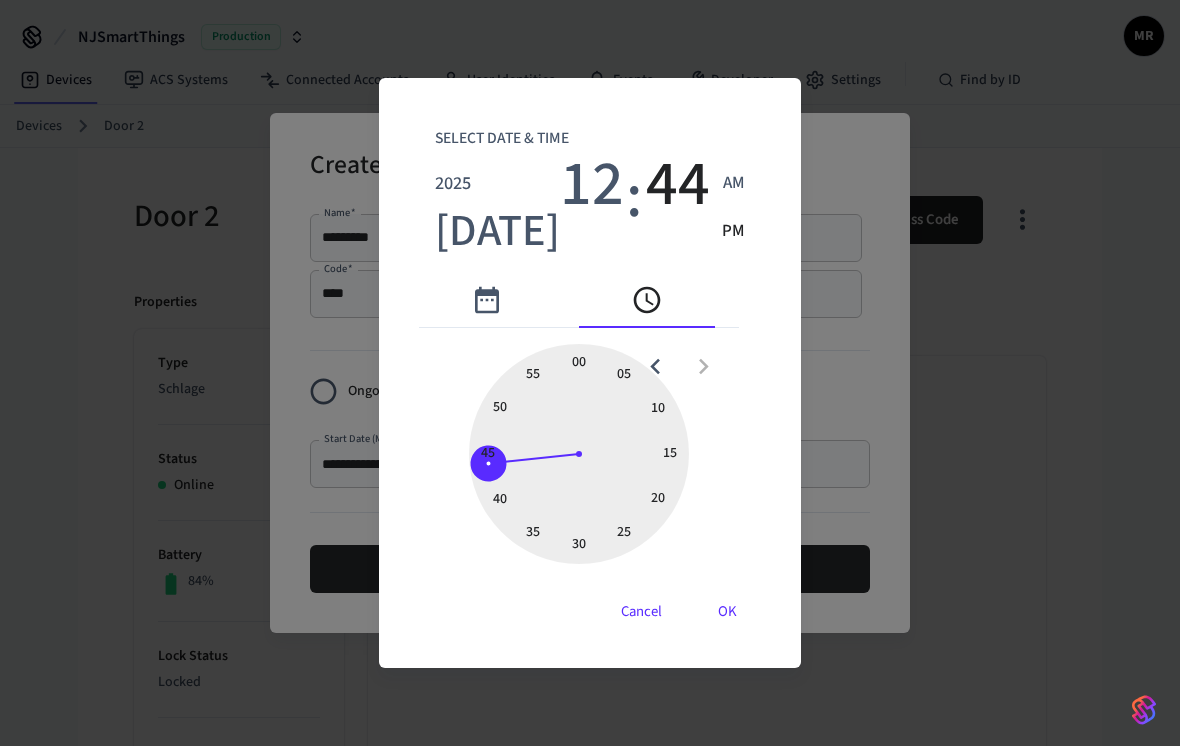 type on "**********" 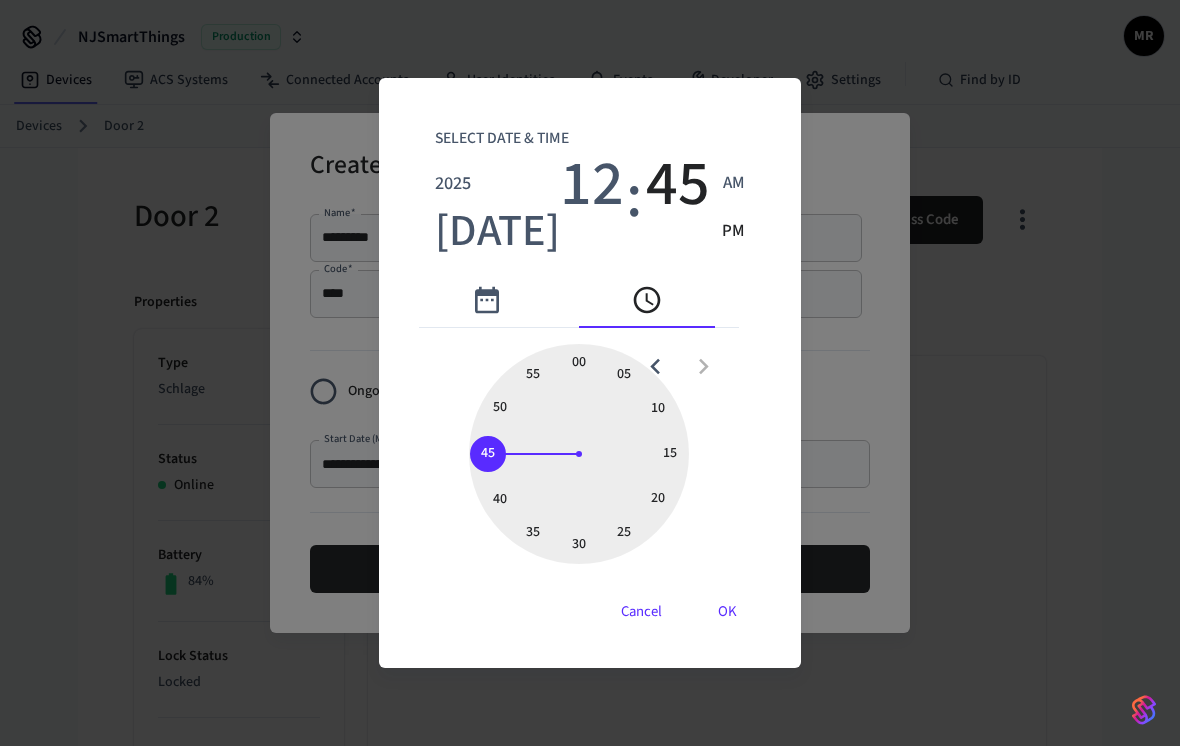 click on "PM" at bounding box center (733, 232) 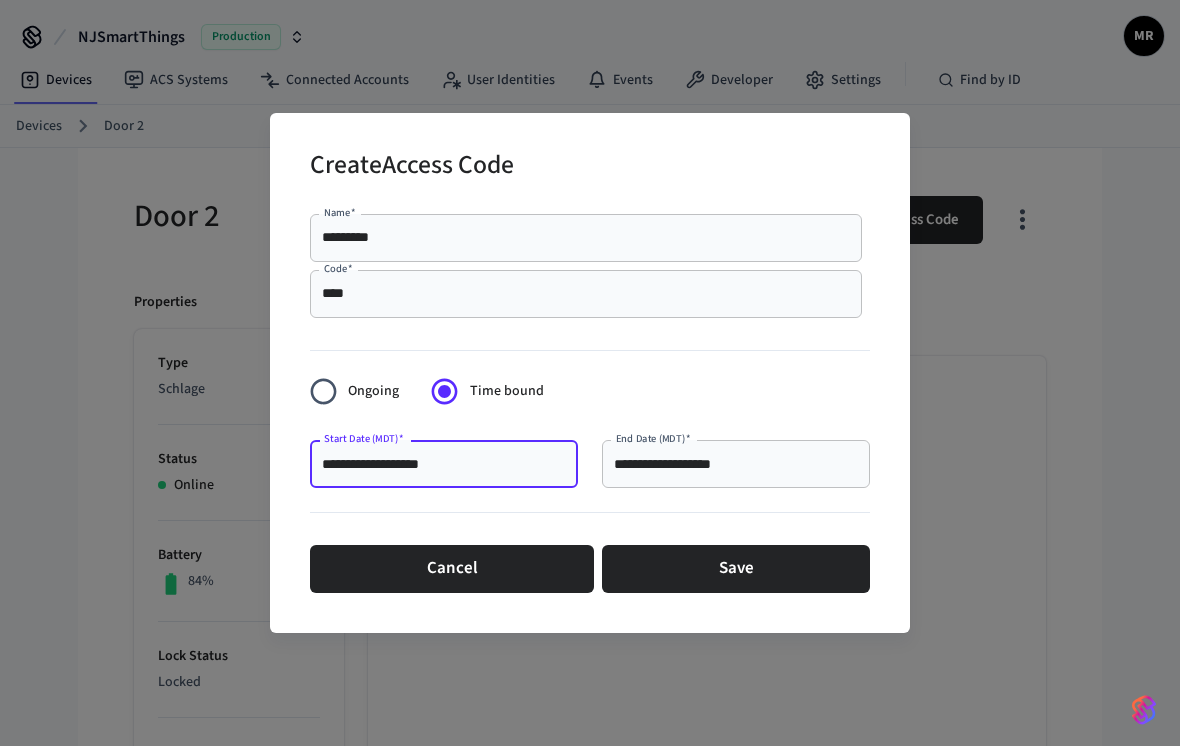 click on "**********" at bounding box center (736, 464) 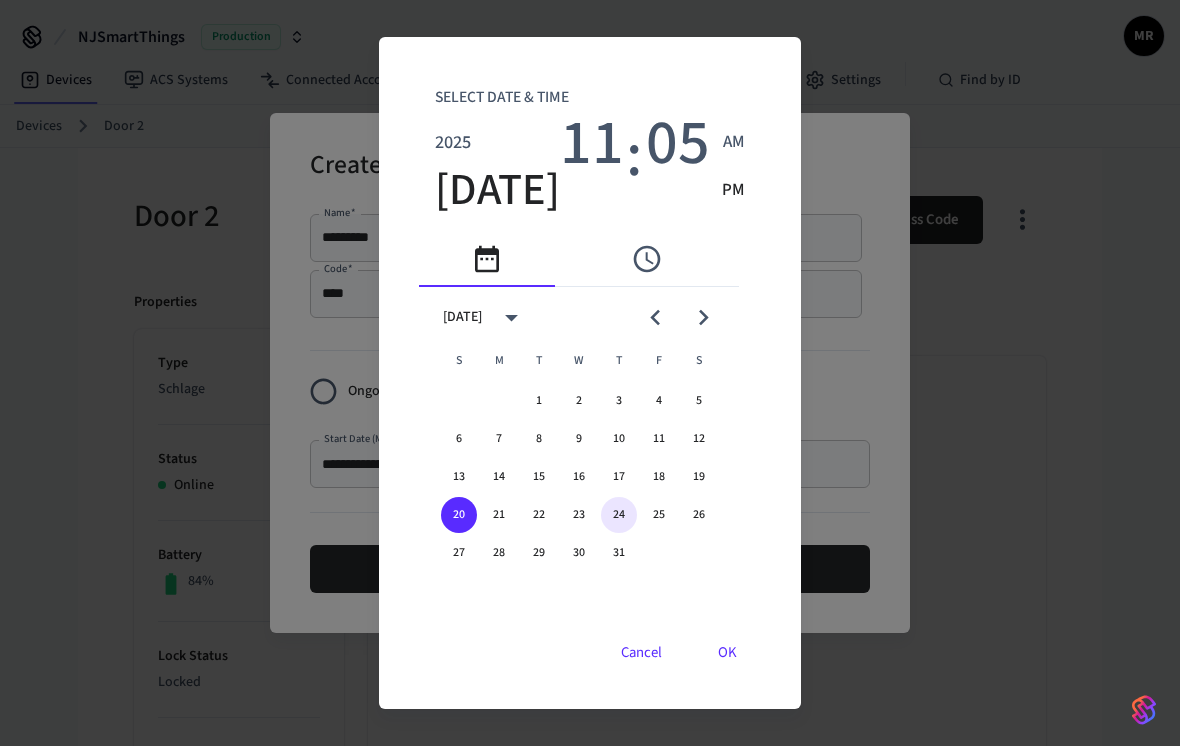 click on "24" at bounding box center [619, 515] 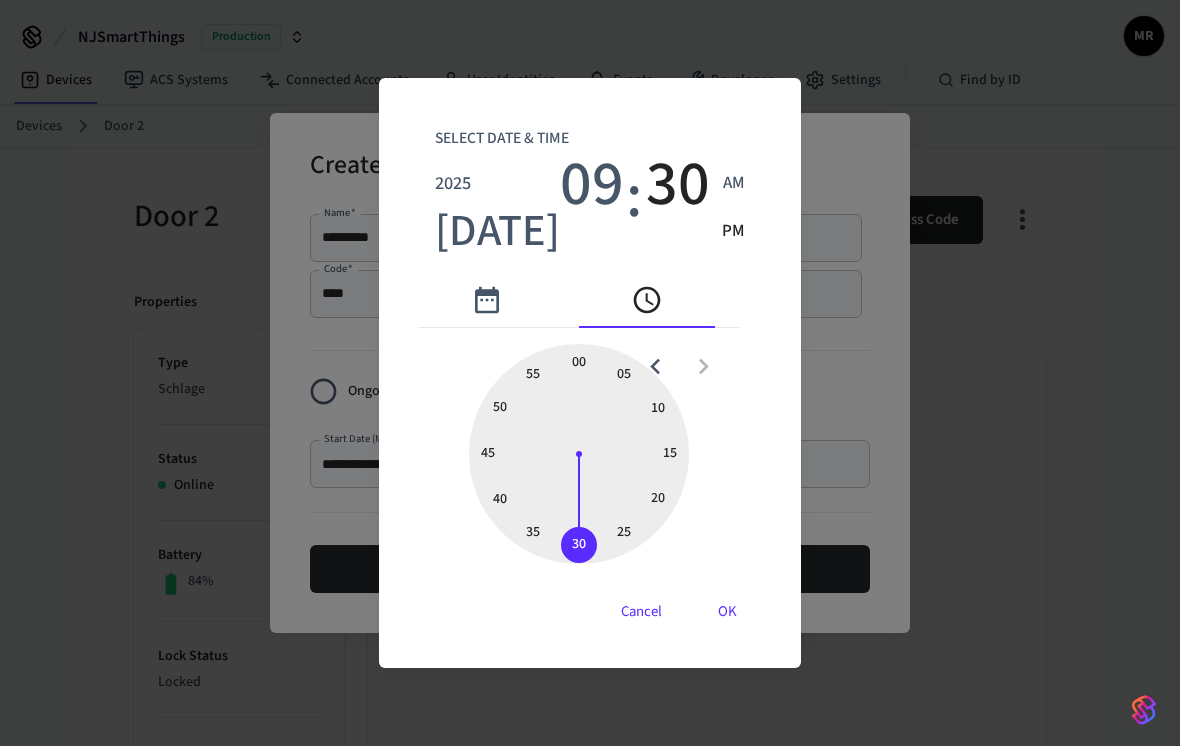 click on "AM" at bounding box center (733, 184) 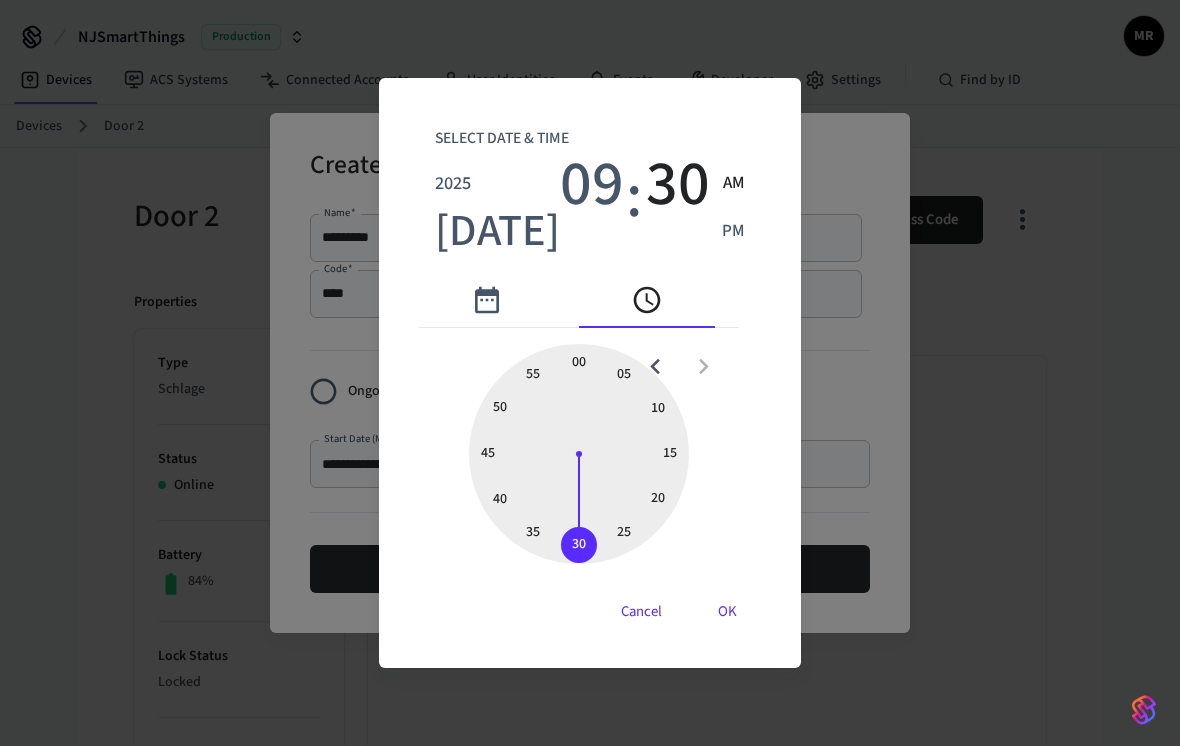 click on "OK" at bounding box center [727, 612] 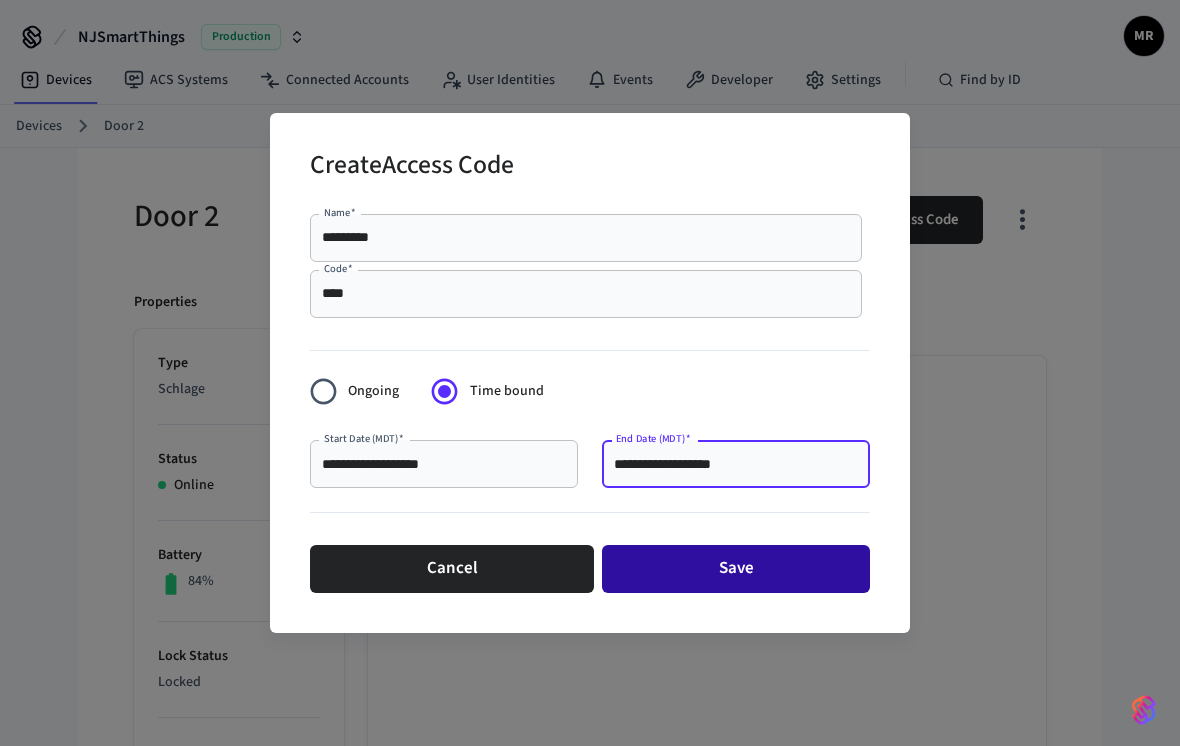 click on "Save" at bounding box center (736, 569) 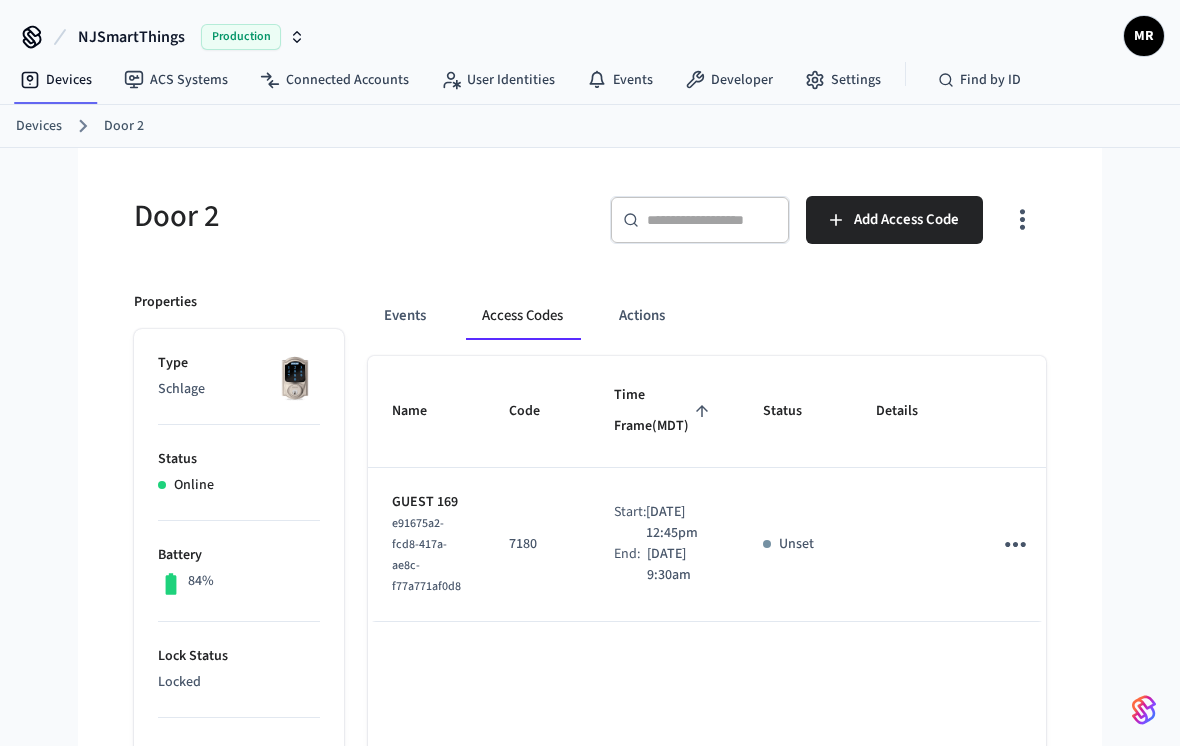 click on "Devices" at bounding box center (39, 126) 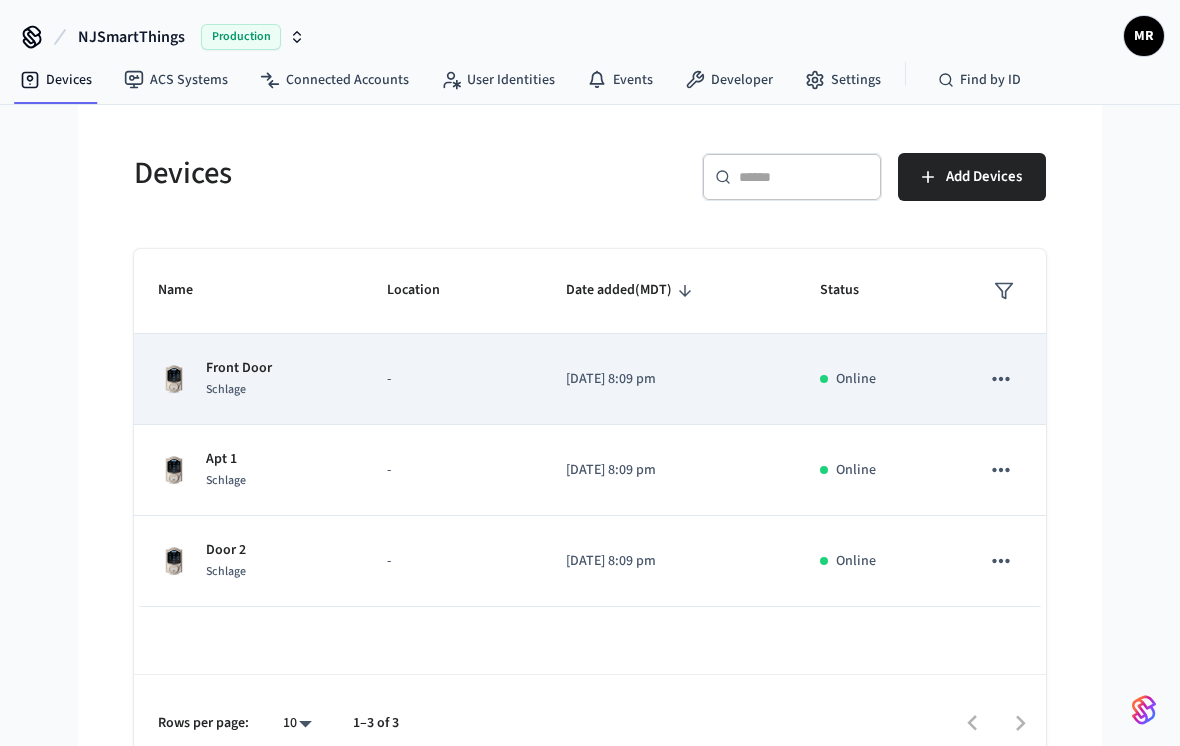 click on "Schlage" at bounding box center [226, 389] 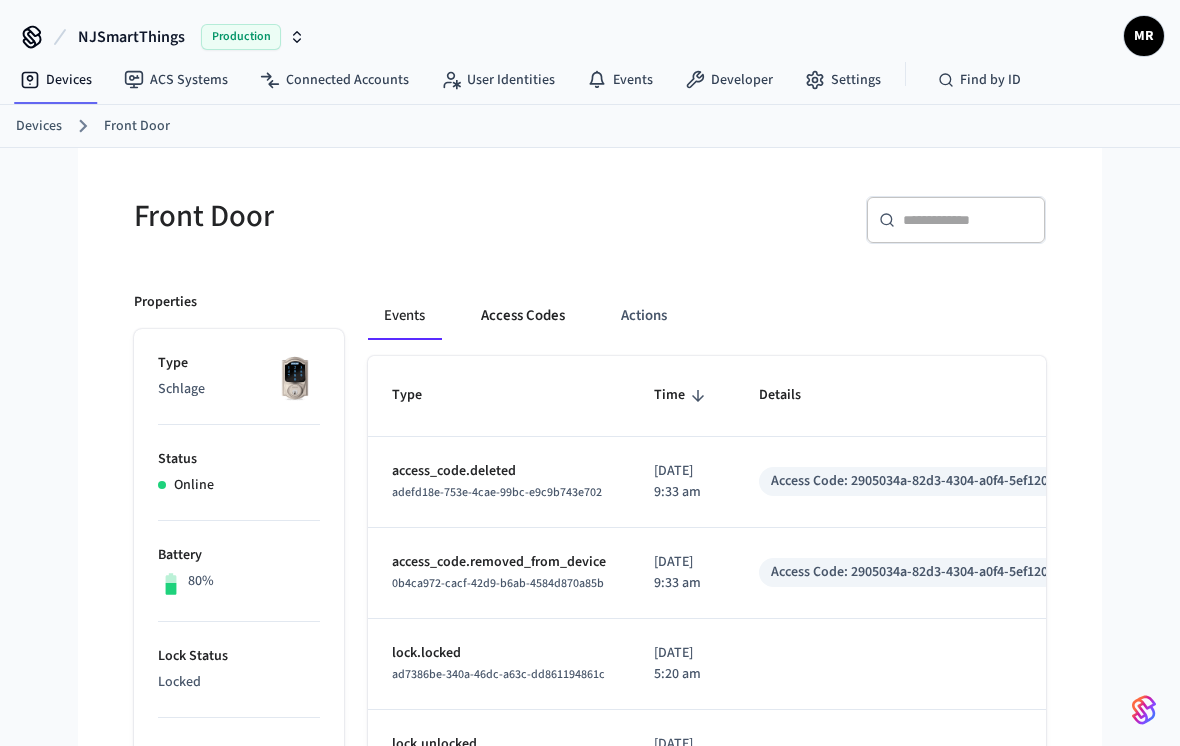 click on "Access Codes" at bounding box center (523, 316) 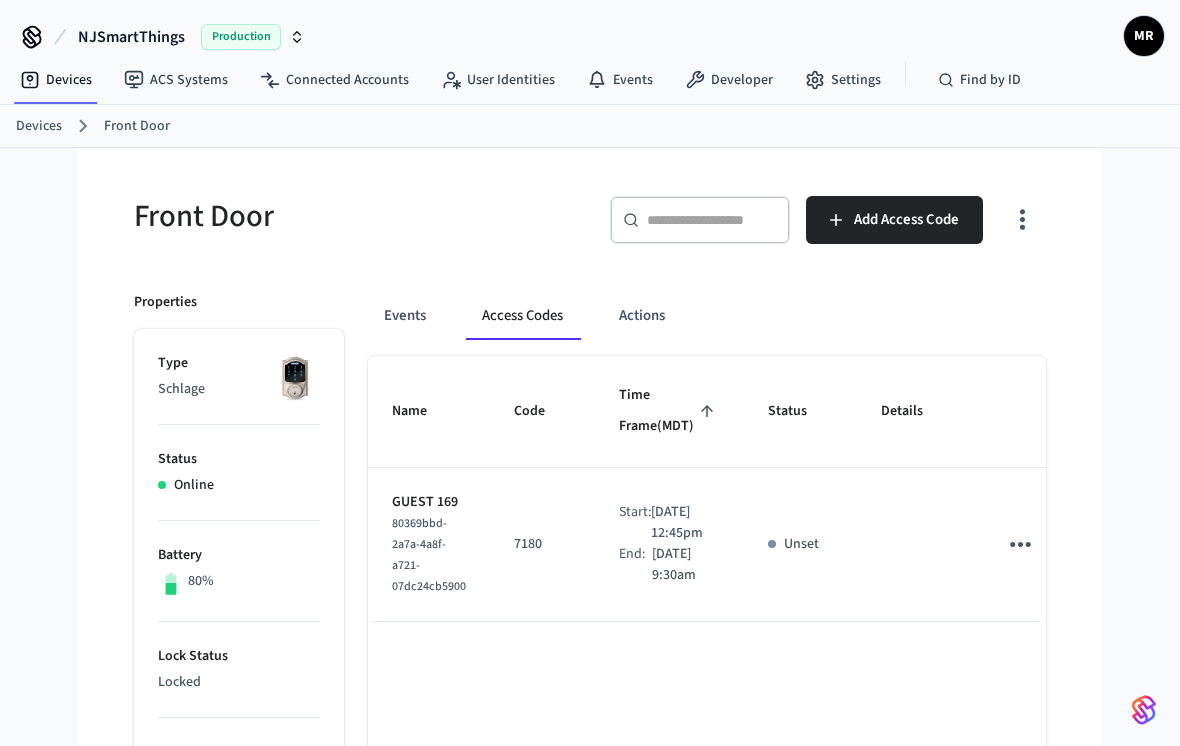 click on "Devices" at bounding box center (39, 126) 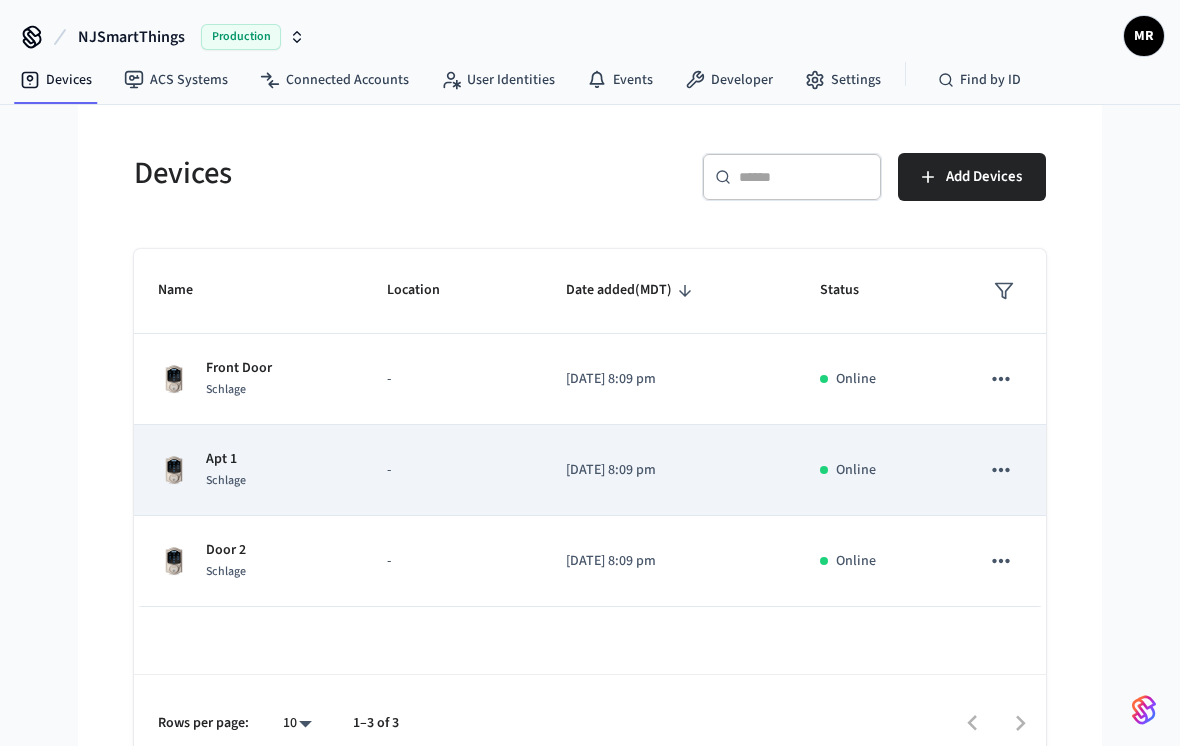 click on "Apt 1 Schlage" at bounding box center [248, 470] 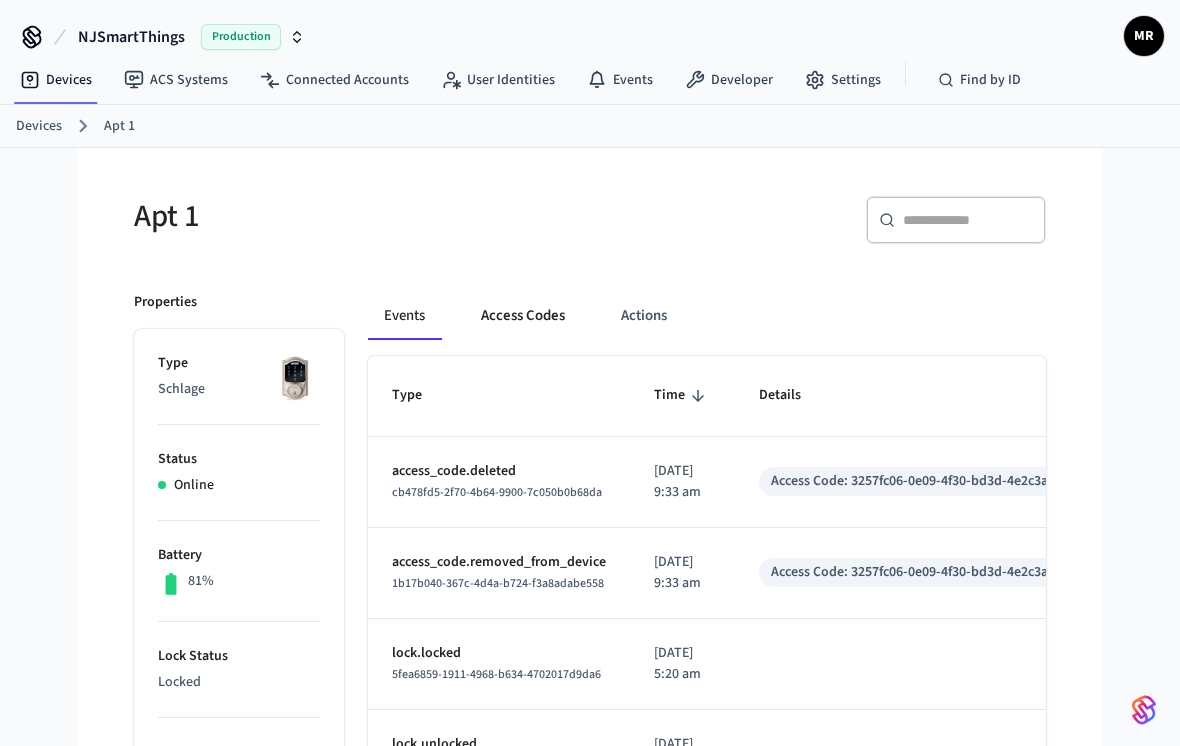 click on "Access Codes" at bounding box center [523, 316] 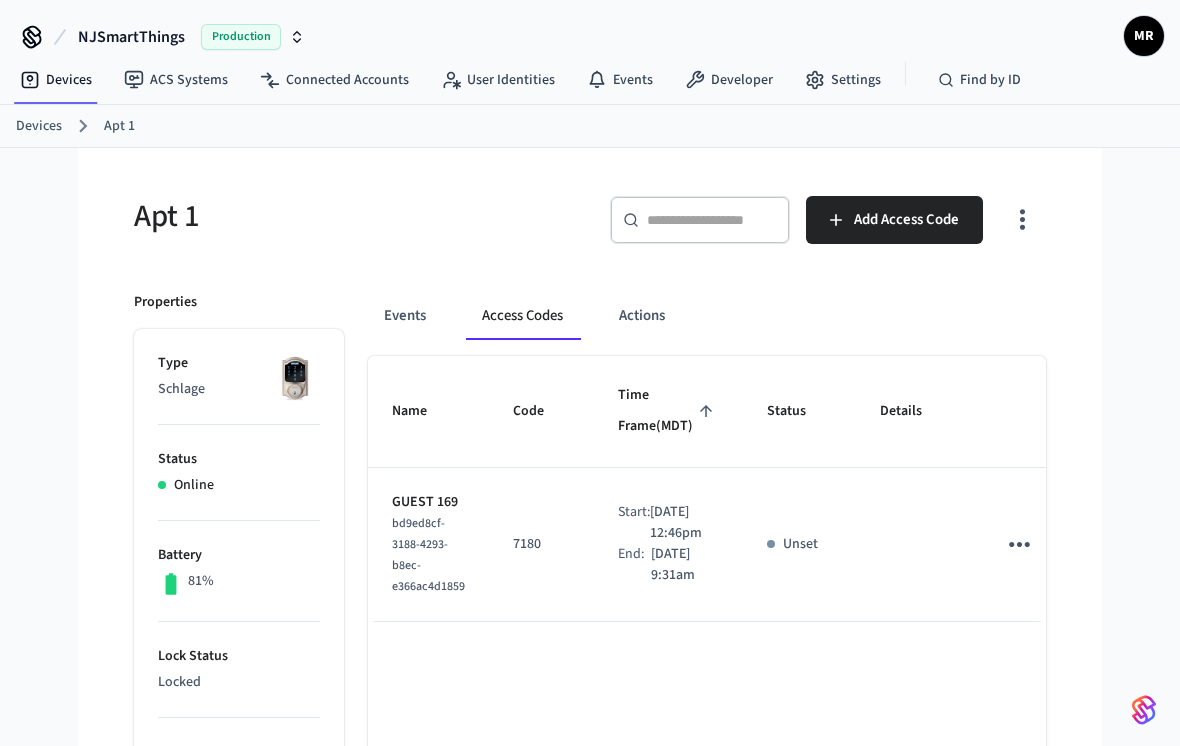 click on "Devices" at bounding box center [39, 126] 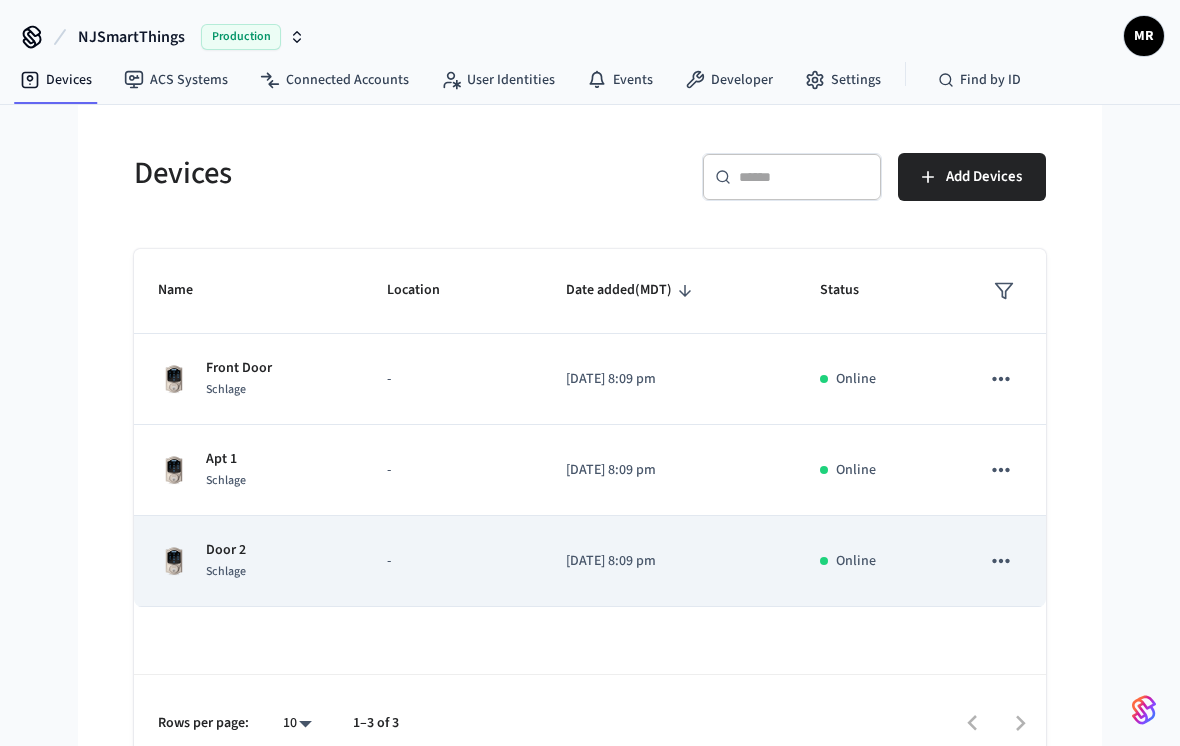click on "Door 2 Schlage" at bounding box center (248, 561) 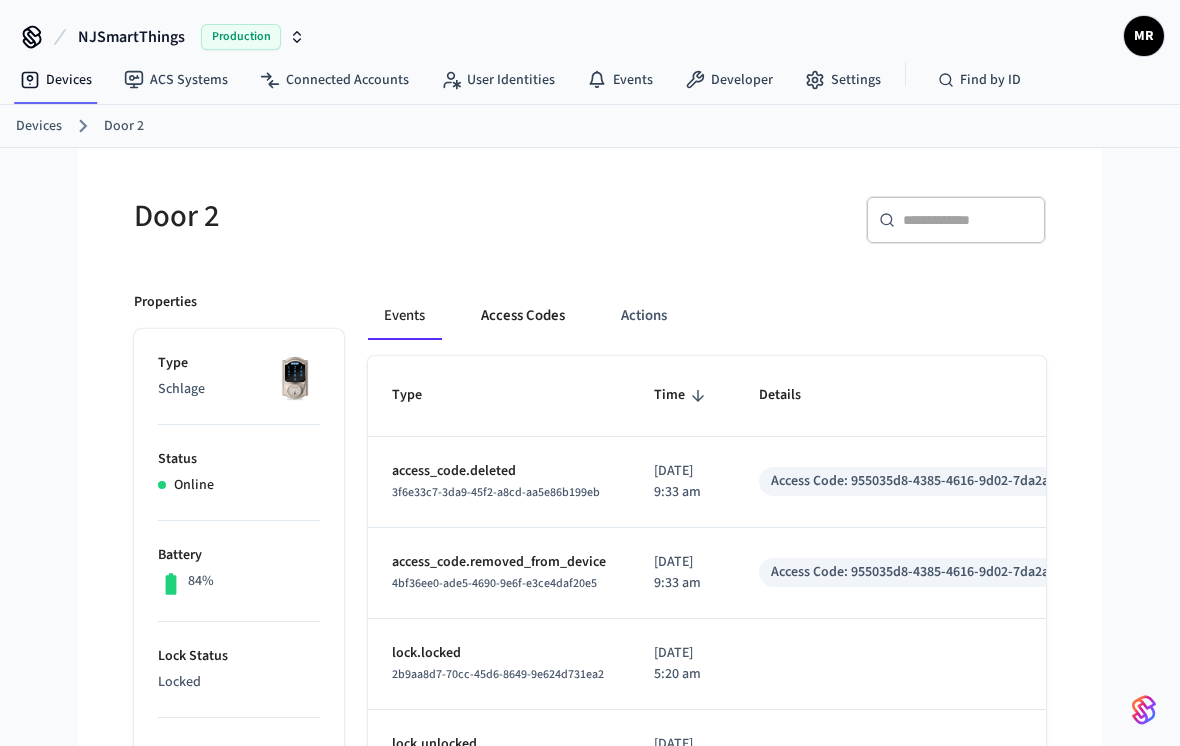 click on "Access Codes" at bounding box center [523, 316] 